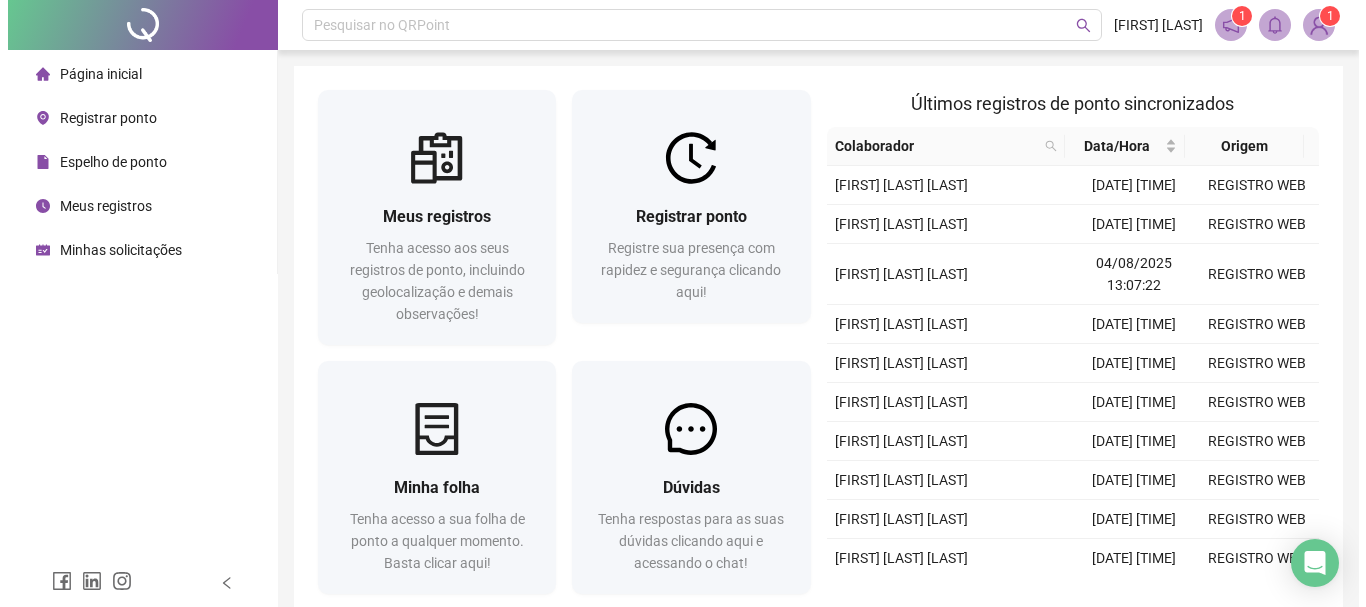 scroll, scrollTop: 0, scrollLeft: 0, axis: both 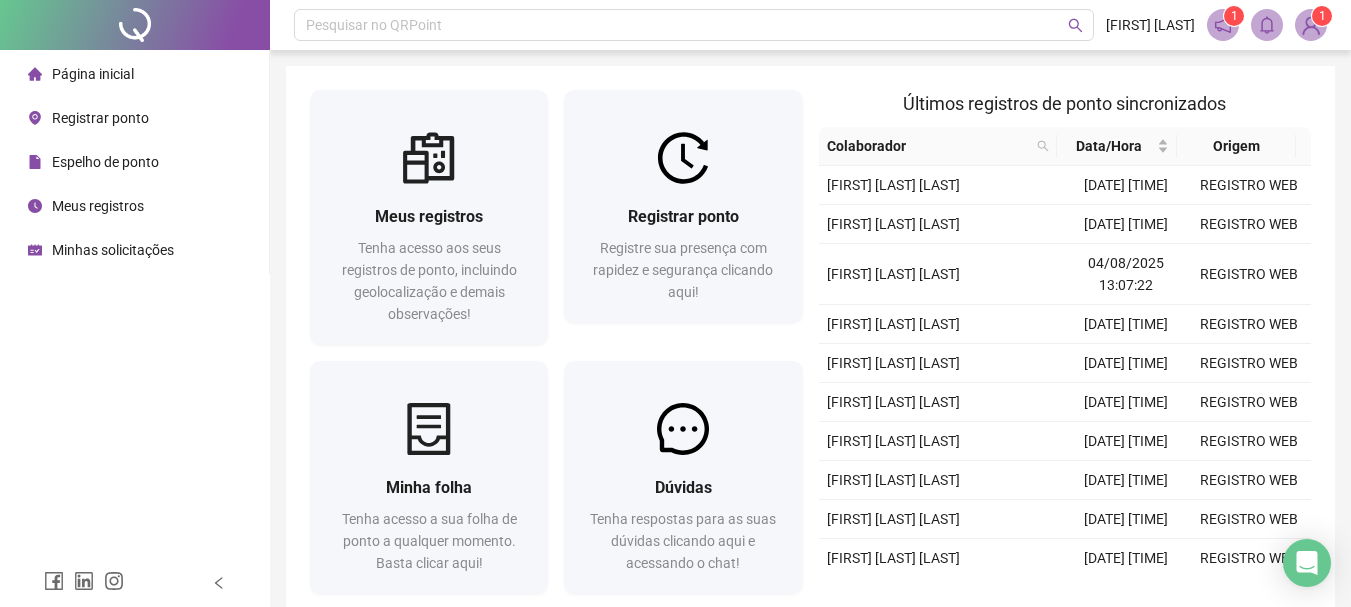 click at bounding box center (1311, 25) 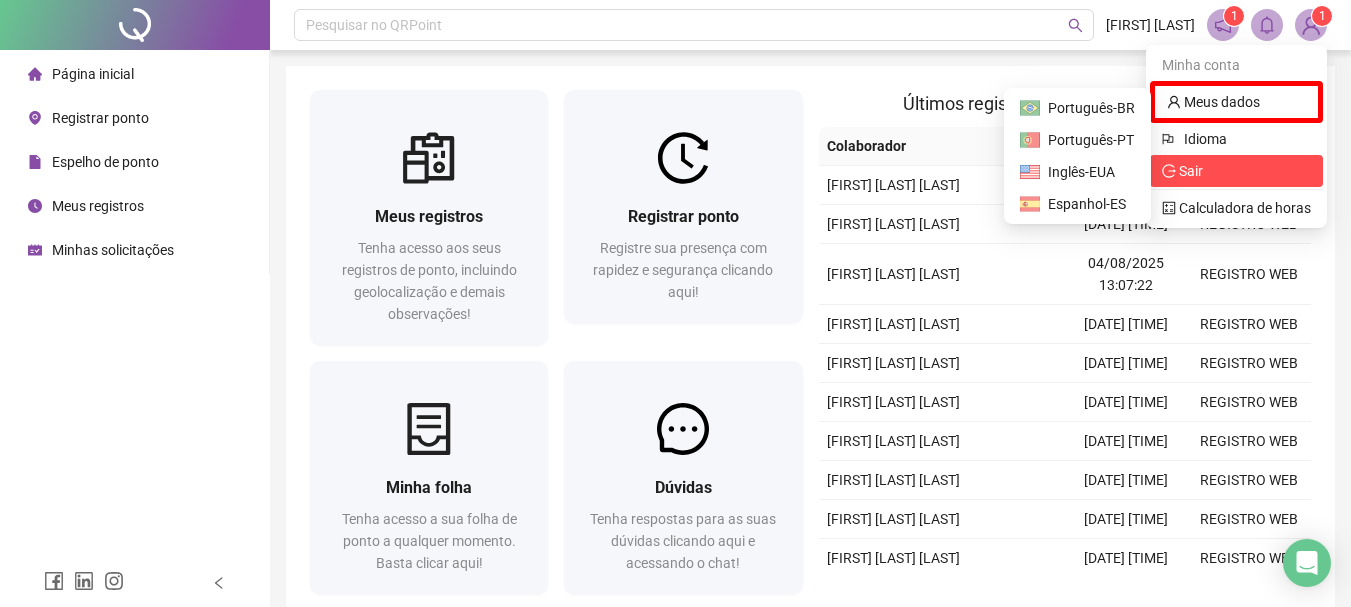 click on "Sair" at bounding box center [1191, 171] 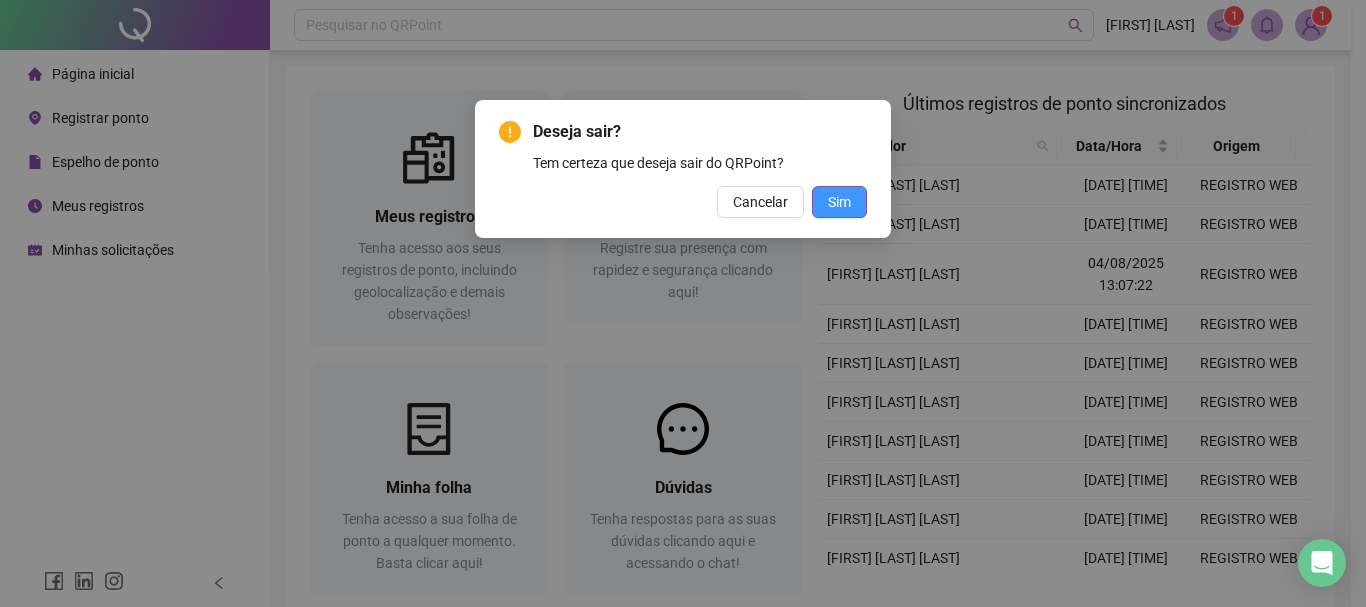 click on "Sim" at bounding box center [839, 202] 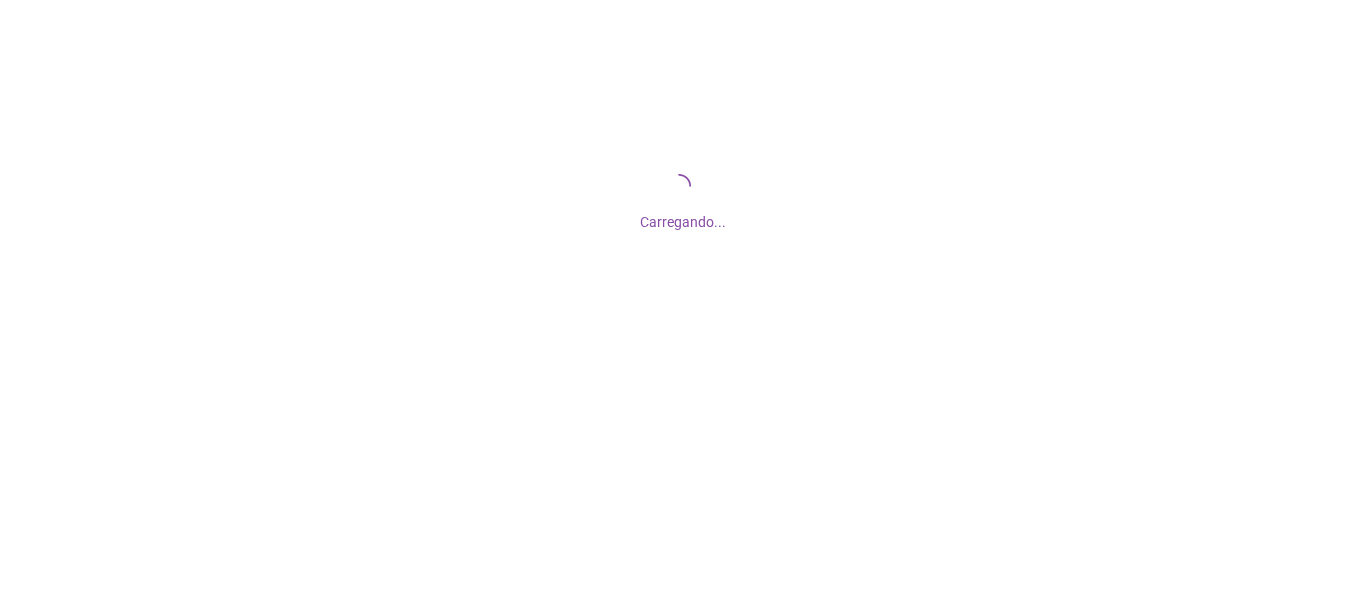 scroll, scrollTop: 0, scrollLeft: 0, axis: both 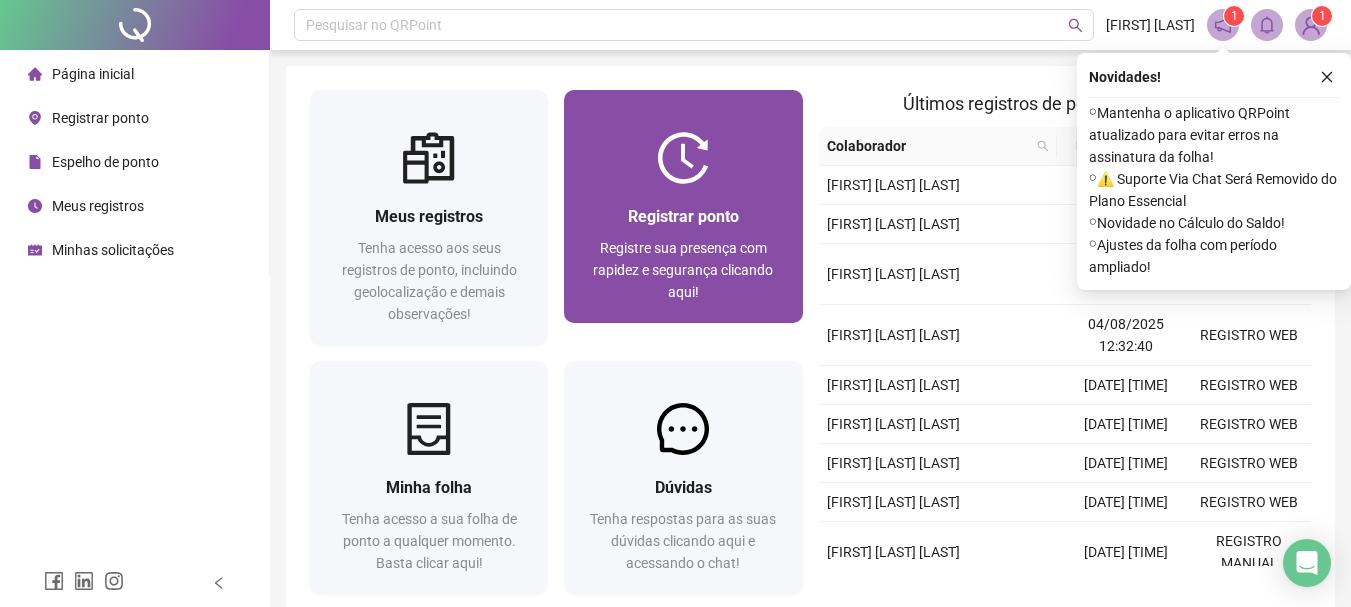 click on "Registrar ponto" at bounding box center (683, 216) 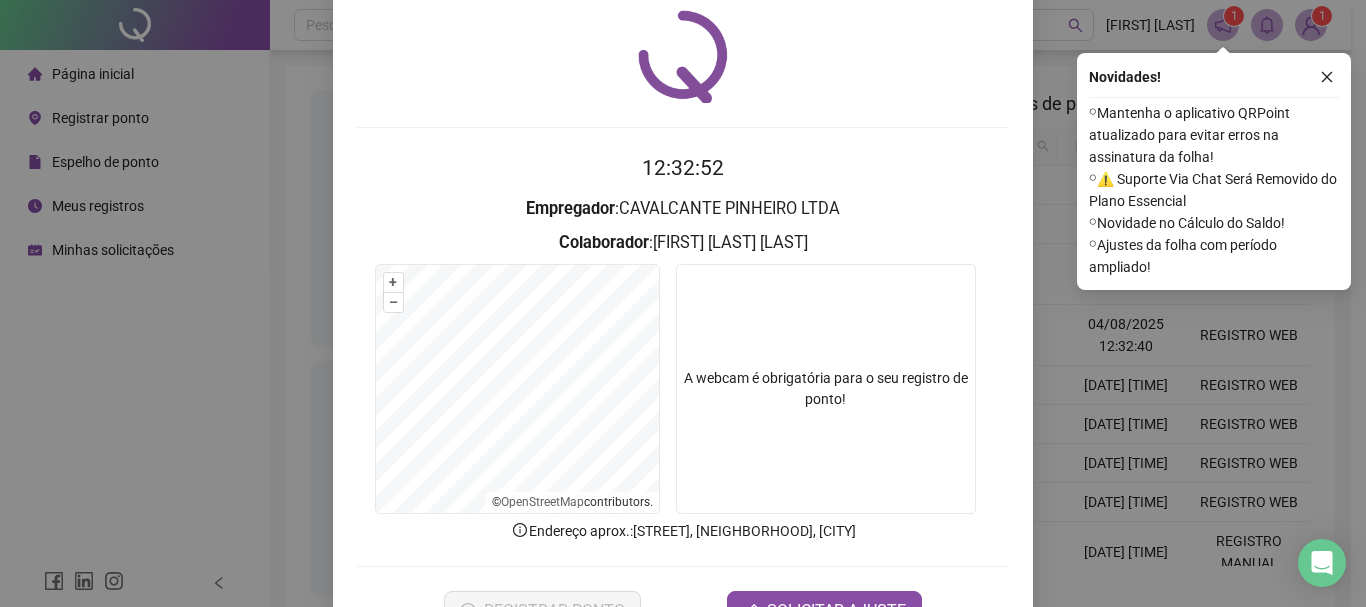 scroll, scrollTop: 130, scrollLeft: 0, axis: vertical 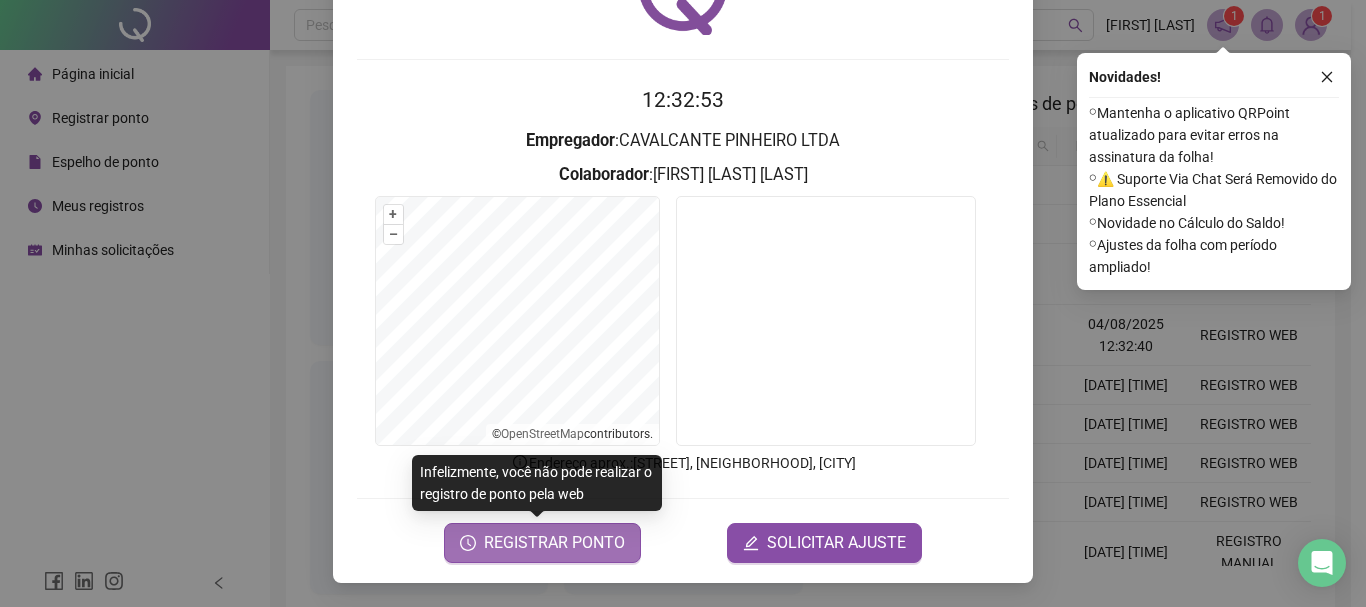 click on "REGISTRAR PONTO" at bounding box center [554, 543] 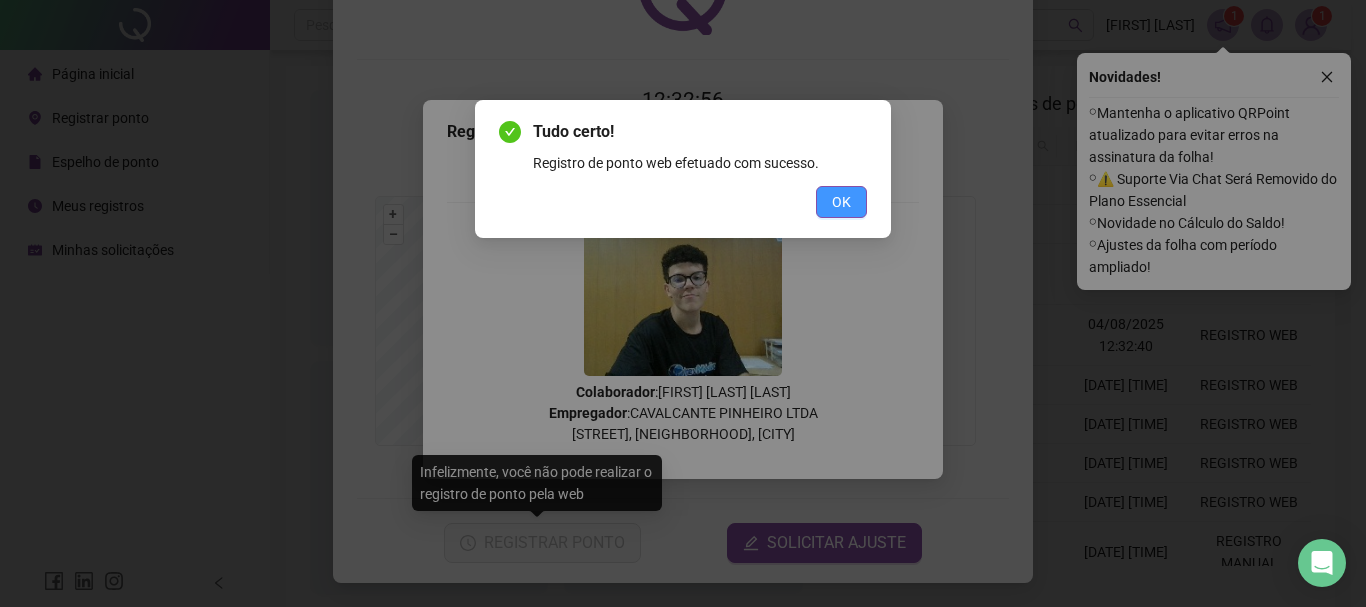 click on "OK" at bounding box center (841, 202) 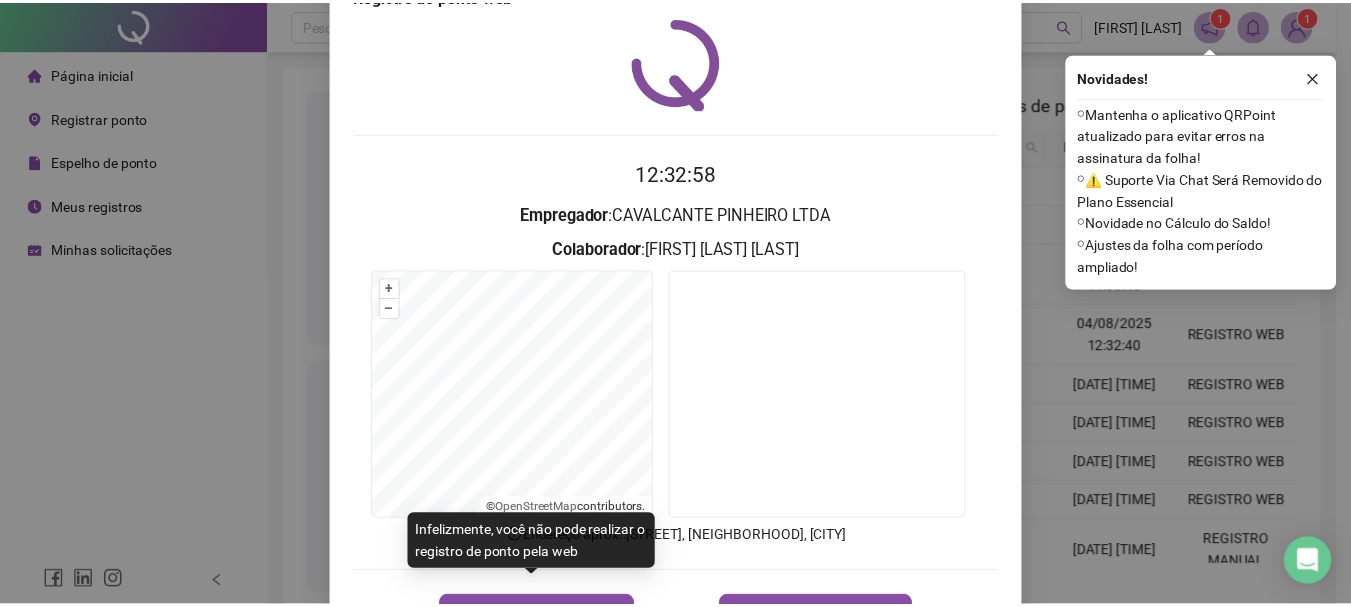 scroll, scrollTop: 0, scrollLeft: 0, axis: both 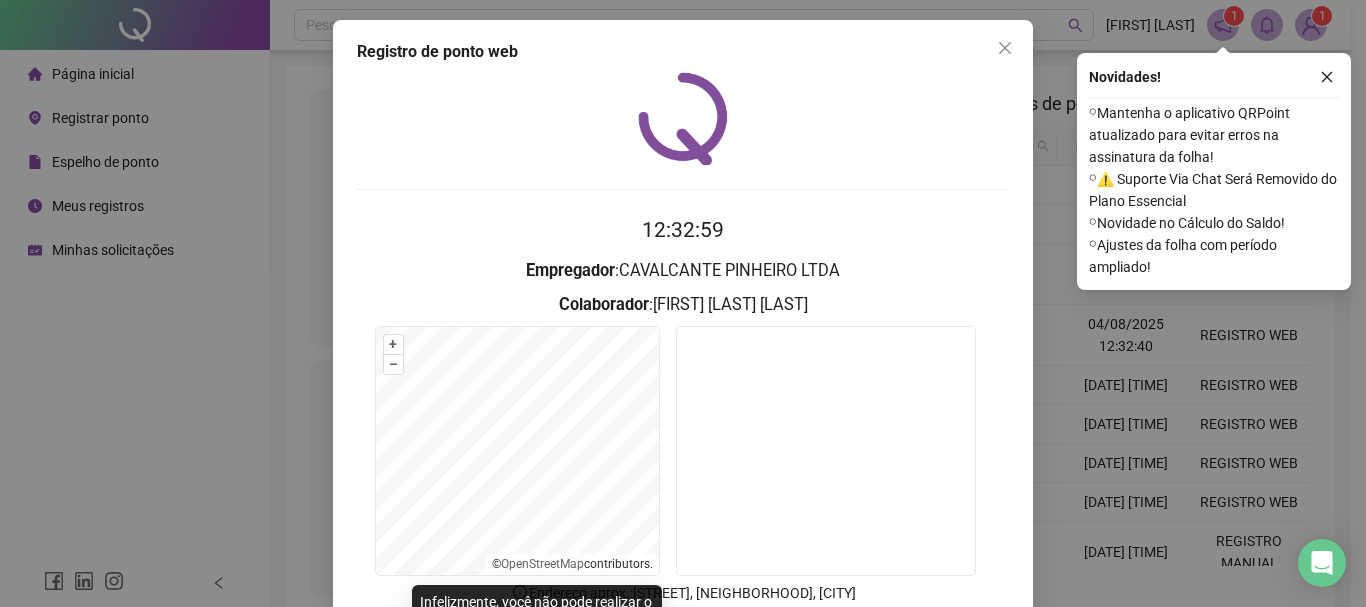 click on "Registro de ponto web 12:32:59 Empregador :  CAVALCANTE PINHEIRO LTDA Colaborador :  JHONER RODRIGUES PELINTIR + – ⇧ › ©  OpenStreetMap  contributors. Endereço aprox. :  Rua Oriano Mendes, Centro, Sobral REGISTRAR PONTO SOLICITAR AJUSTE" at bounding box center (683, 366) 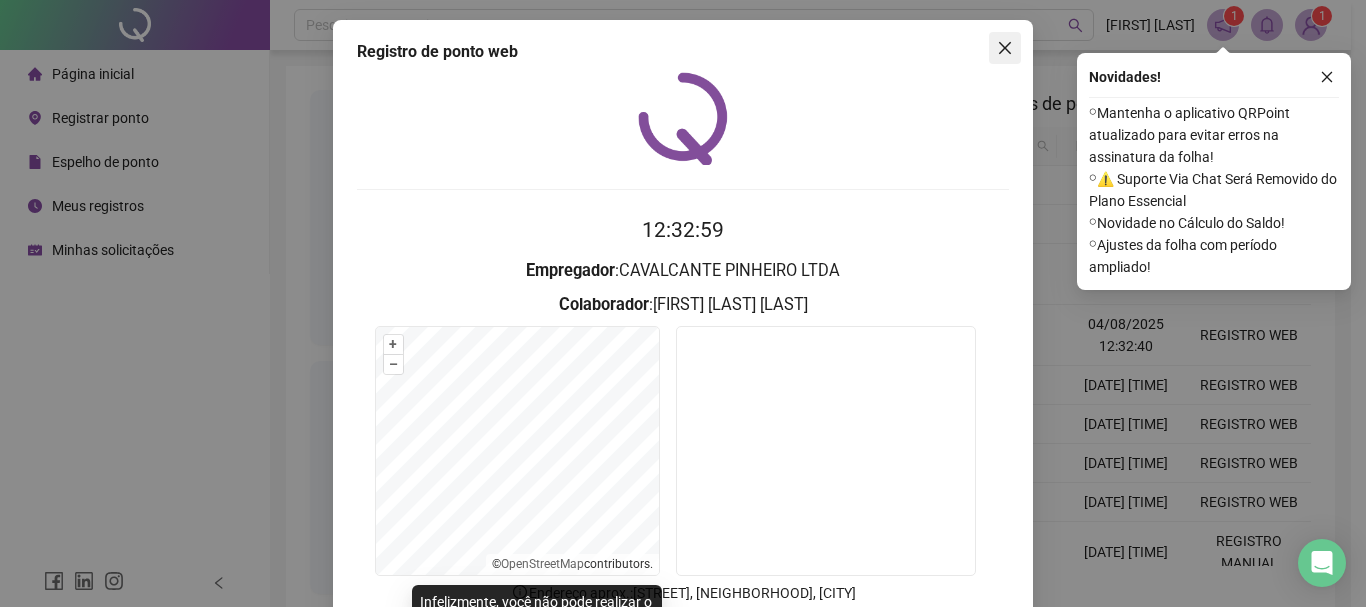 click at bounding box center [1005, 48] 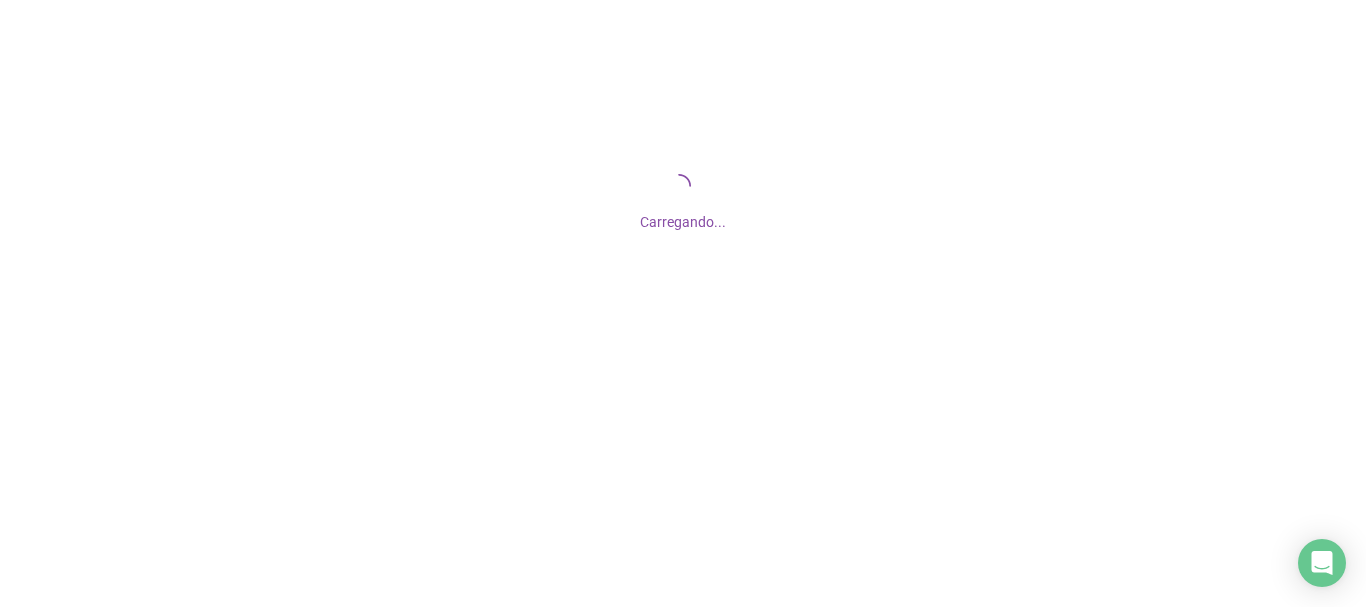 scroll, scrollTop: 0, scrollLeft: 0, axis: both 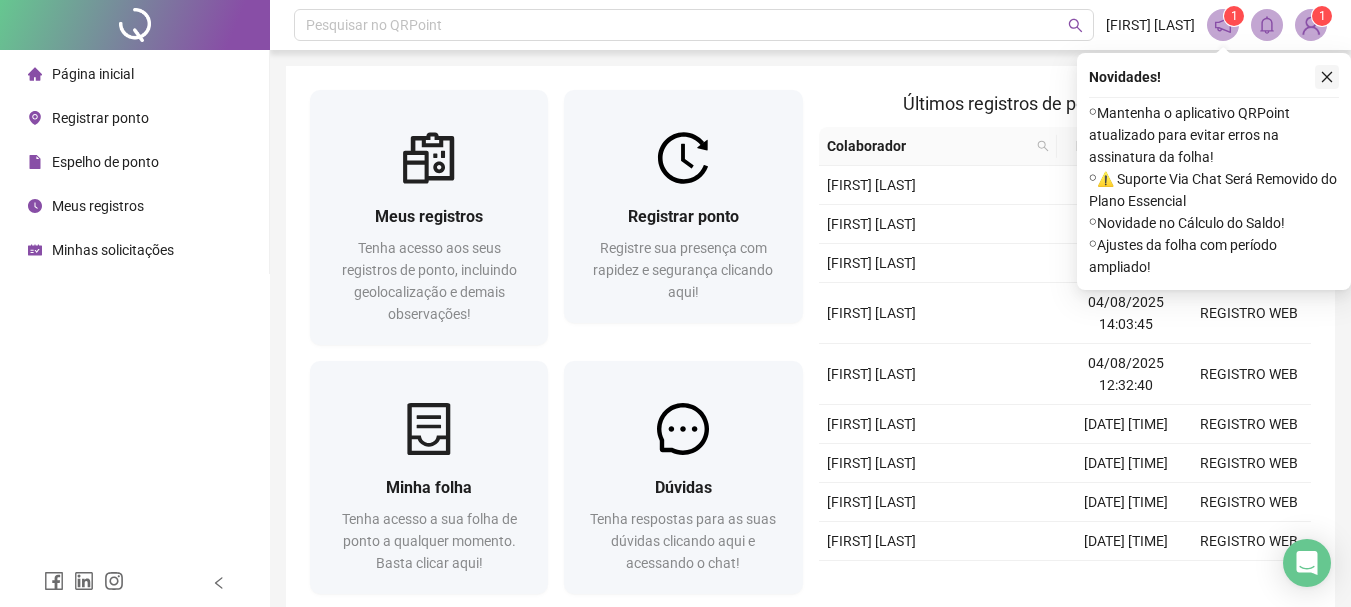 click 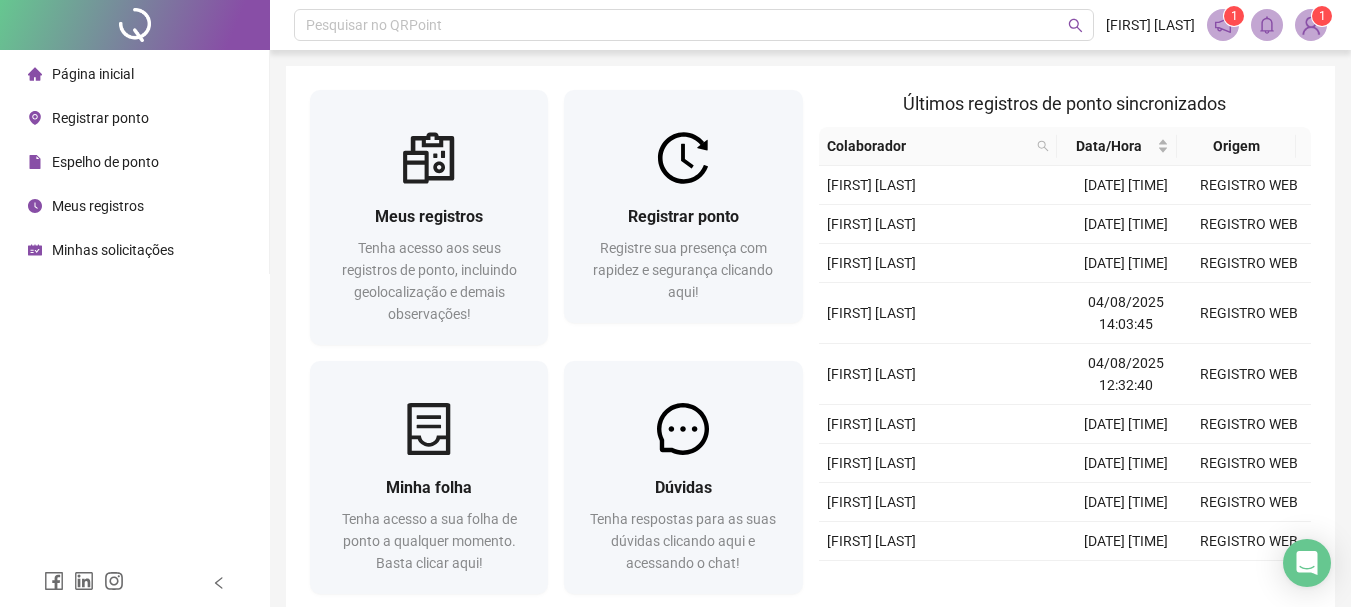 click at bounding box center [1311, 25] 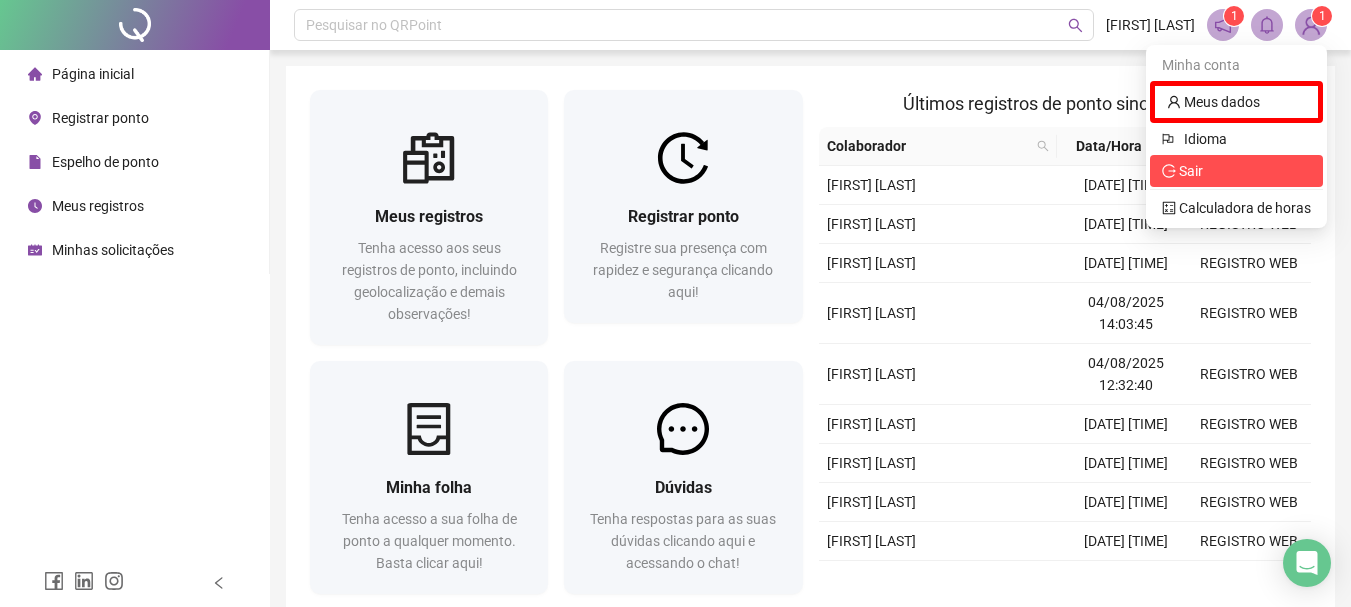 click on "Sair" at bounding box center [1191, 171] 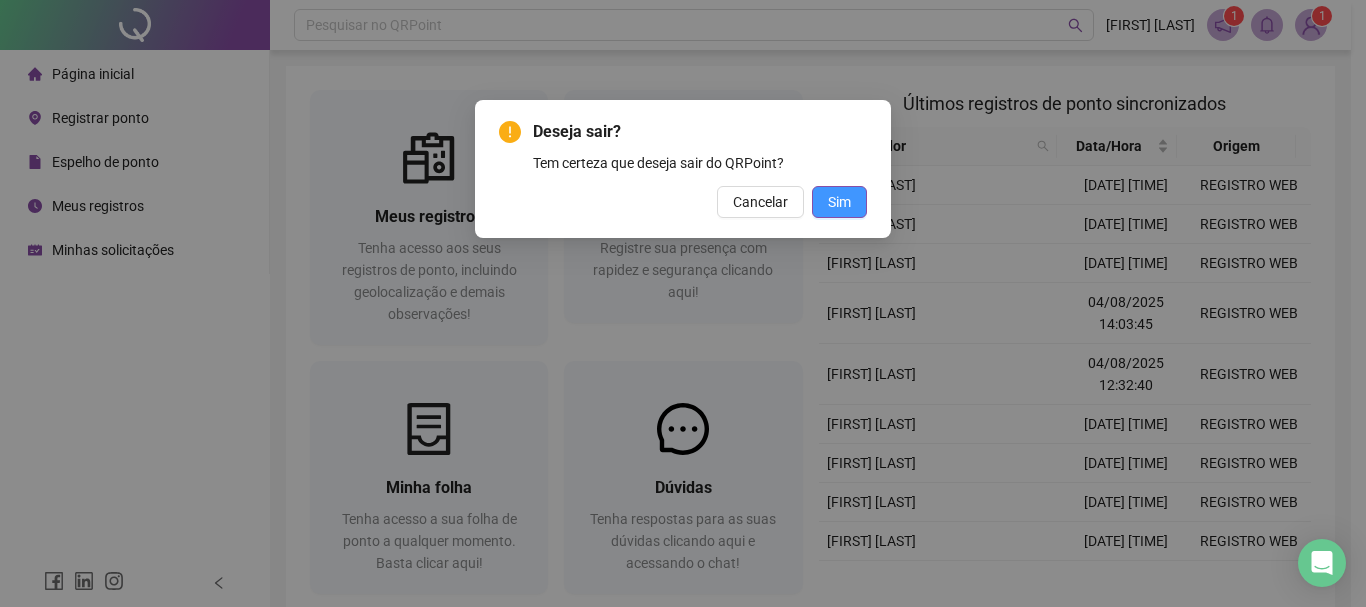 click on "Sim" at bounding box center [839, 202] 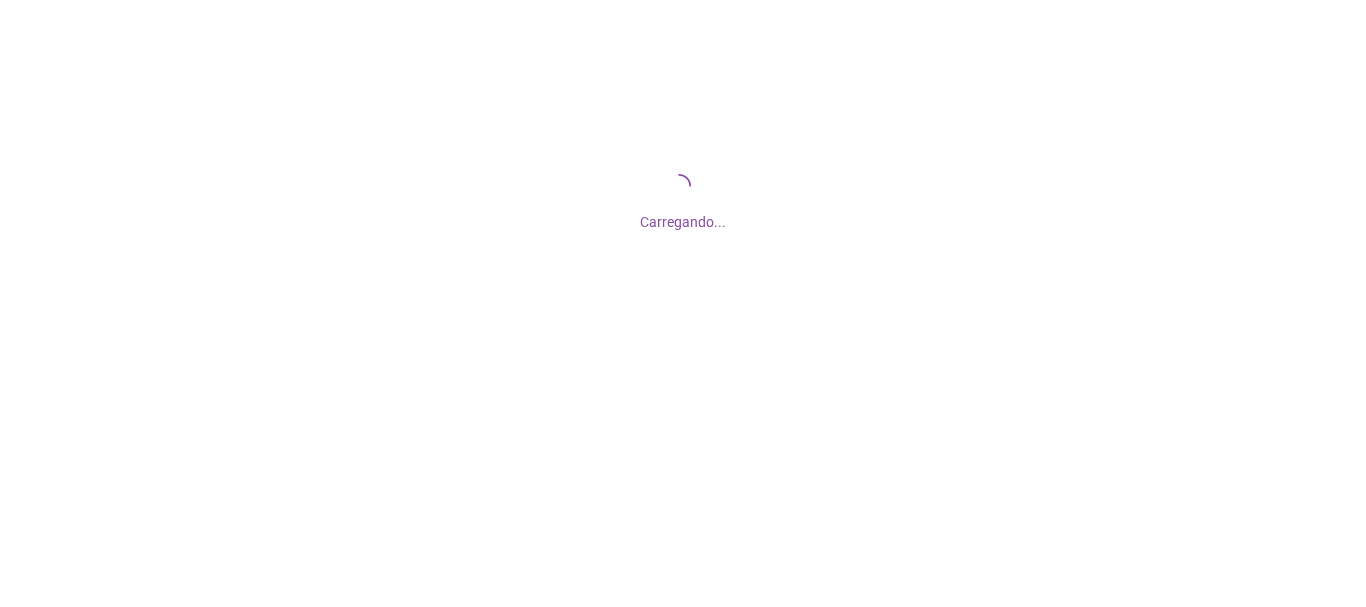 scroll, scrollTop: 0, scrollLeft: 0, axis: both 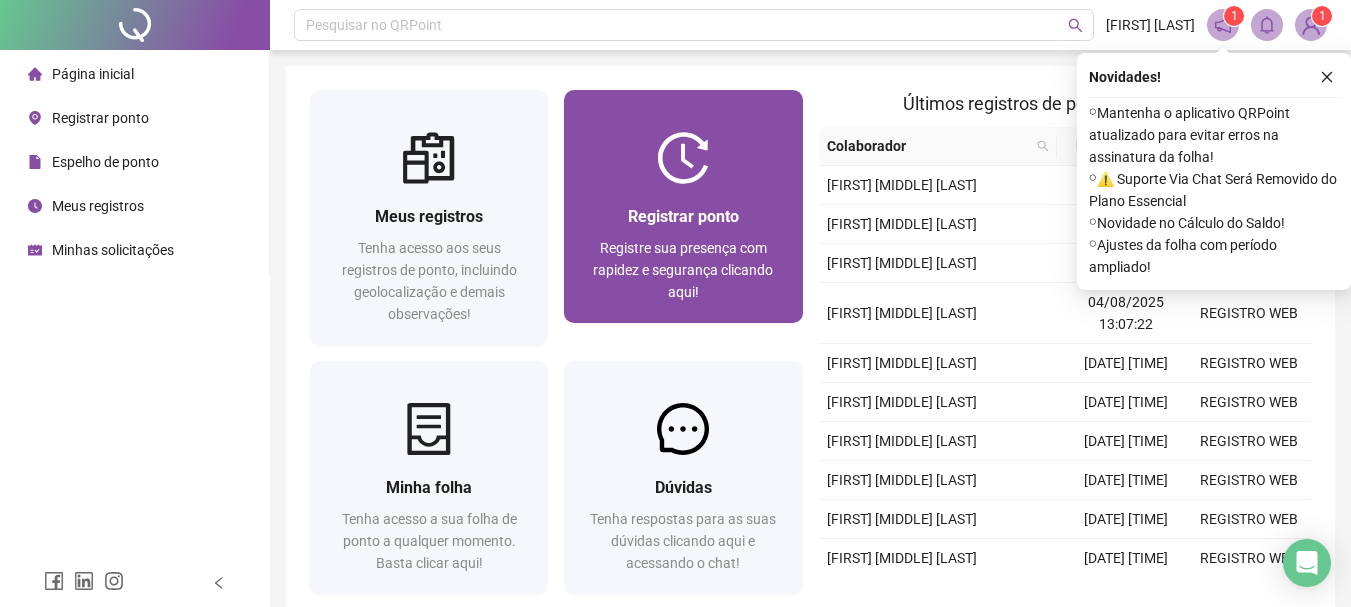 click on "Registrar ponto" at bounding box center (683, 216) 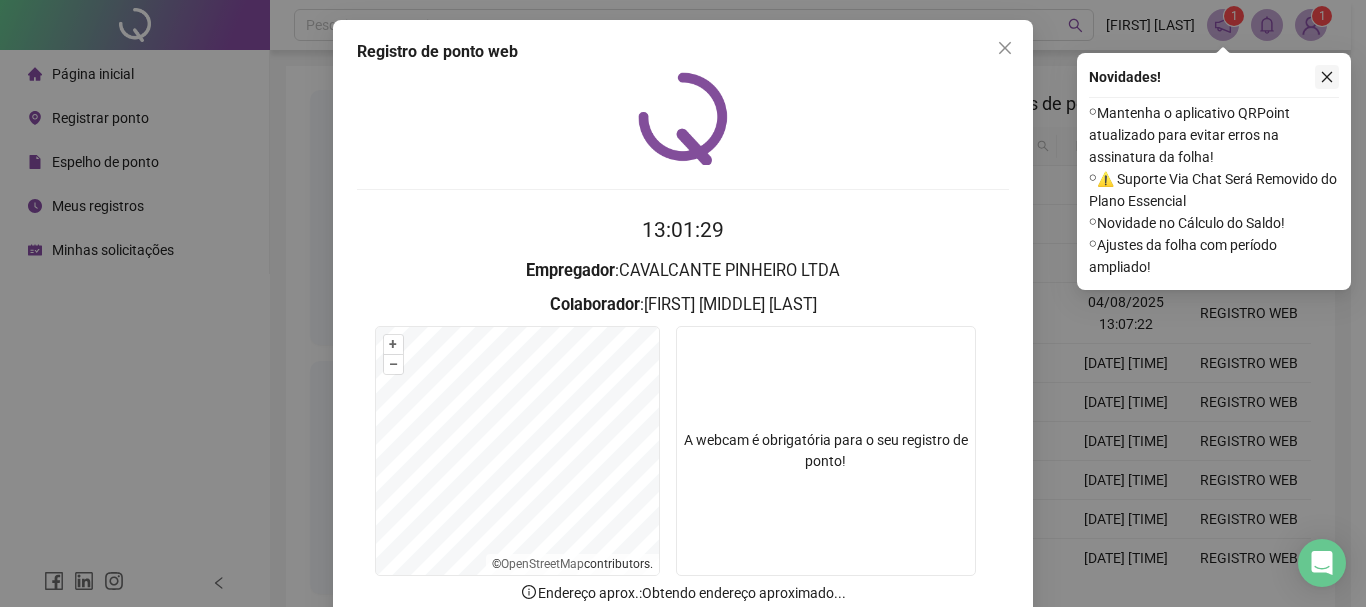 click 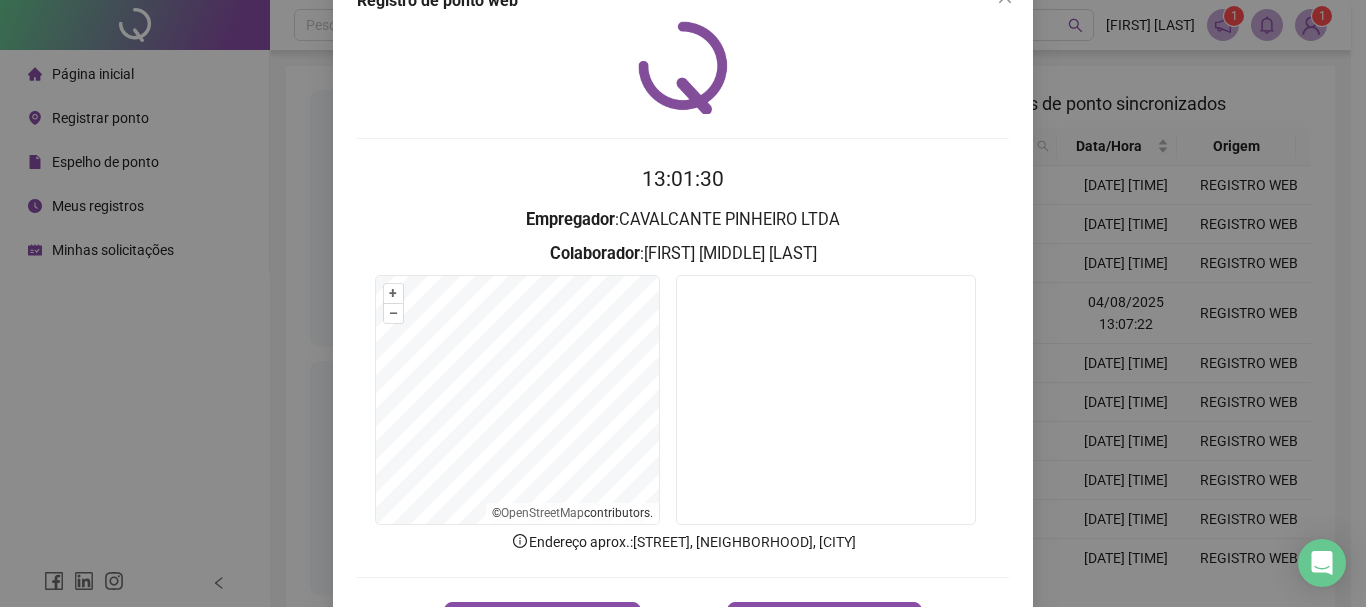 scroll, scrollTop: 100, scrollLeft: 0, axis: vertical 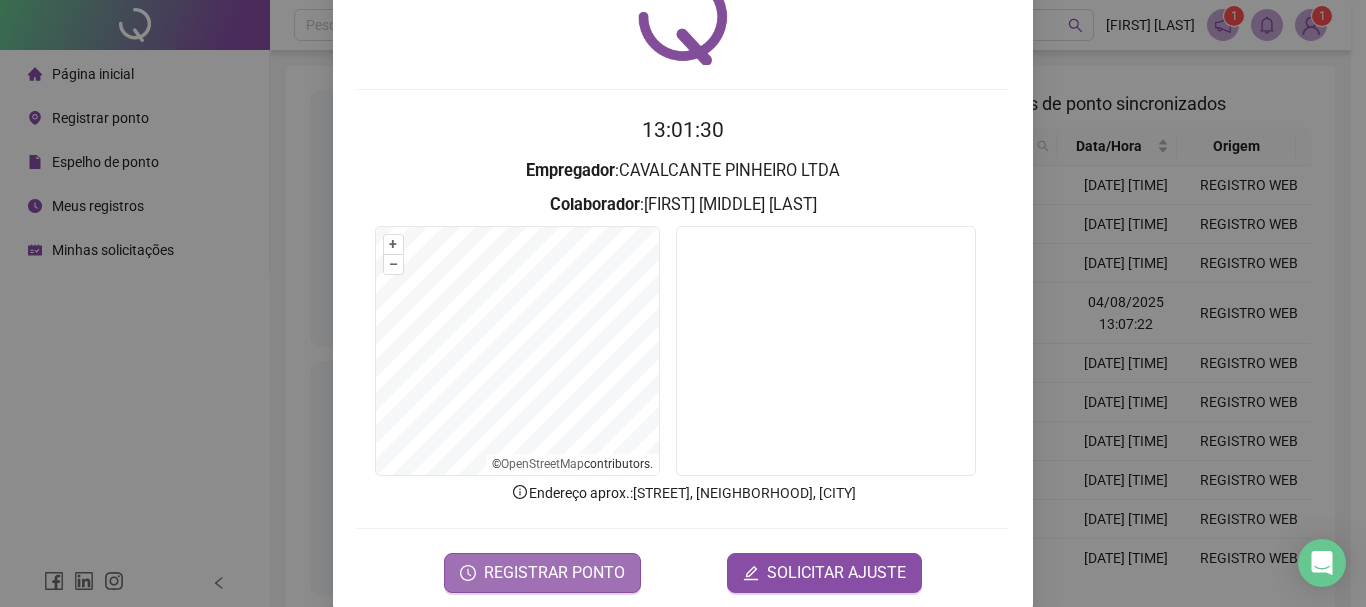 click on "REGISTRAR PONTO" at bounding box center (554, 573) 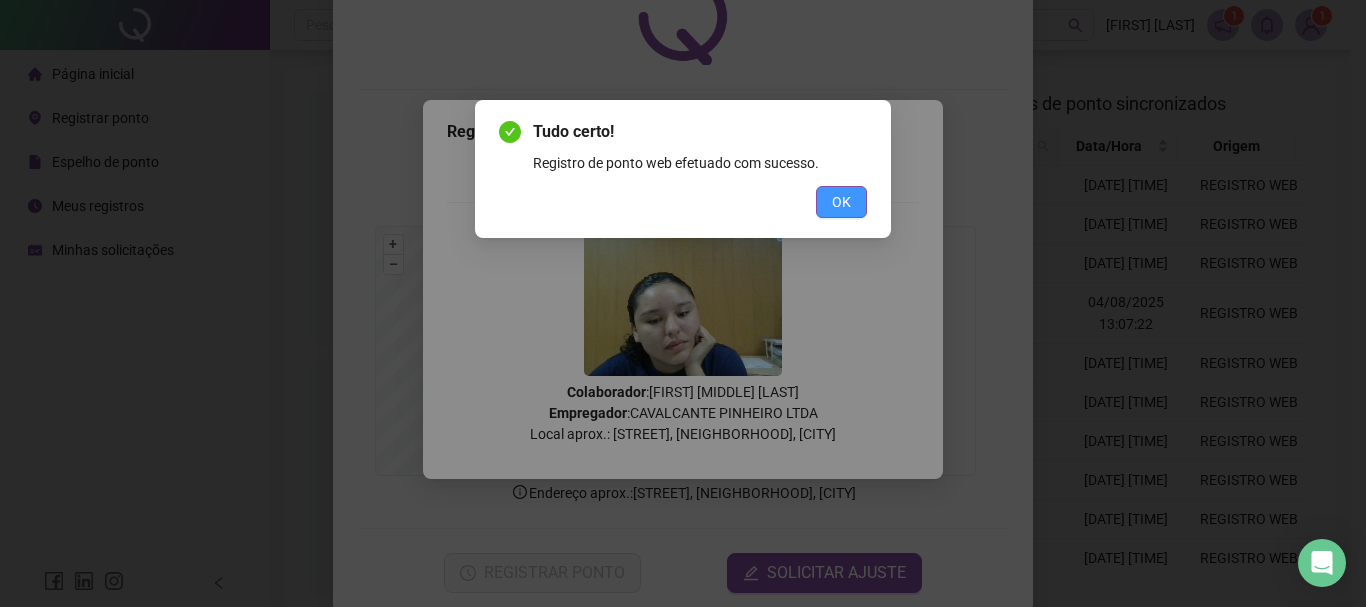 click on "OK" at bounding box center [841, 202] 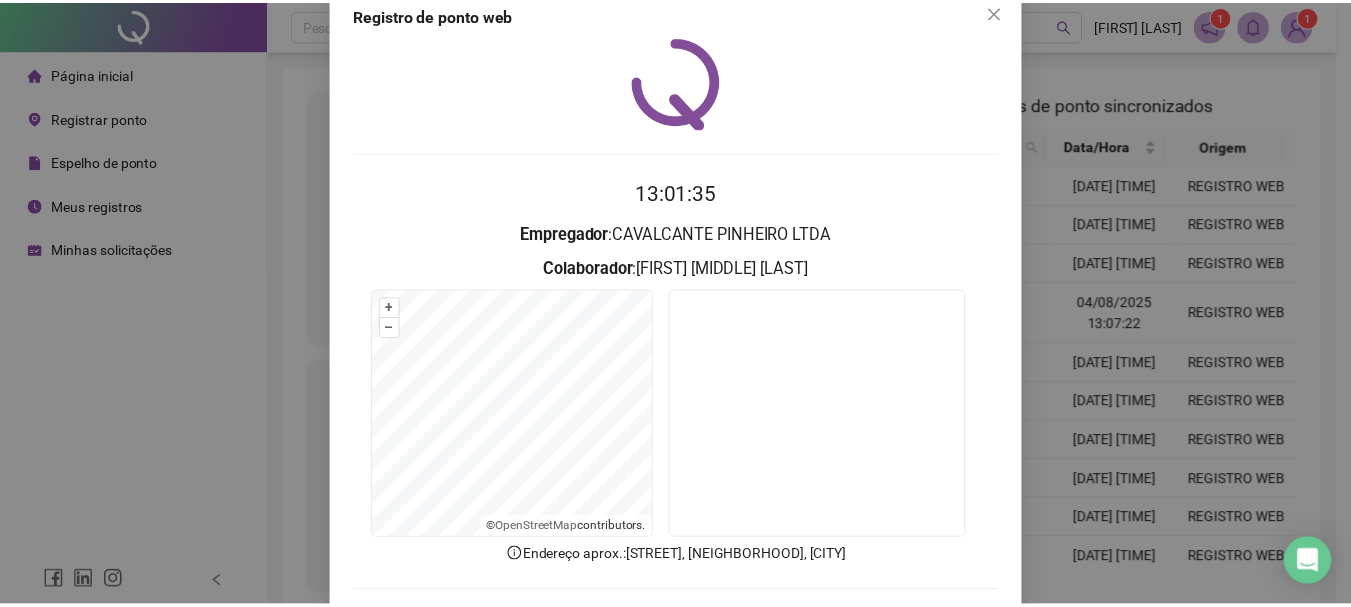 scroll, scrollTop: 0, scrollLeft: 0, axis: both 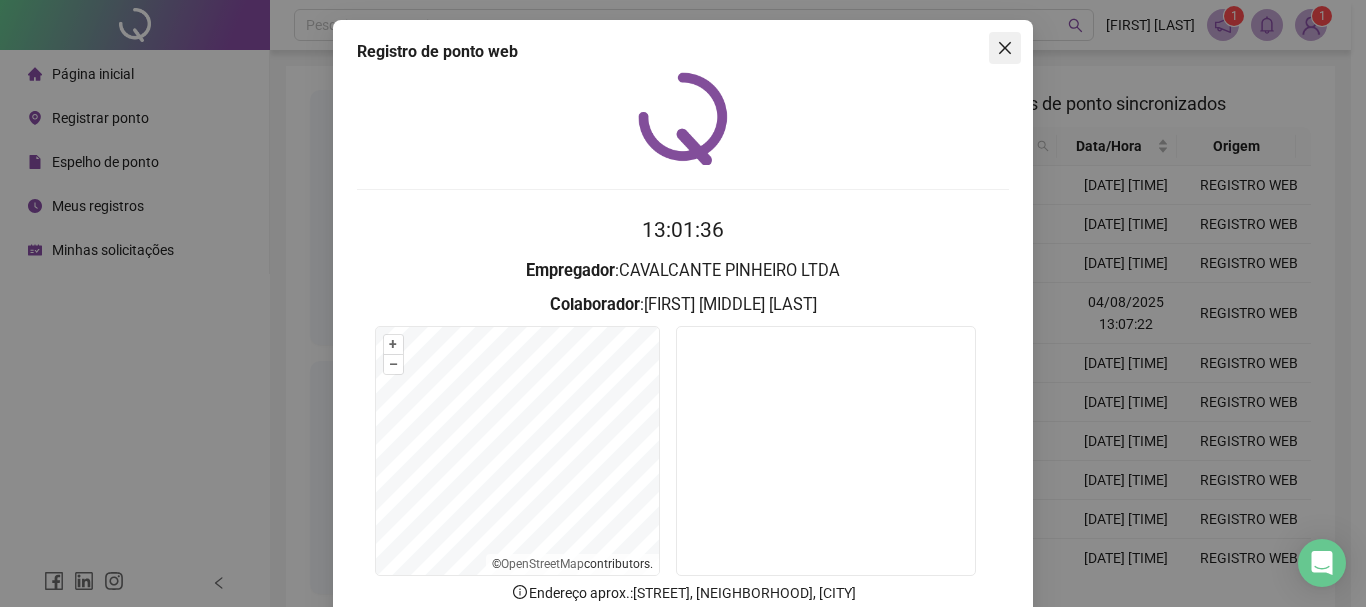 click 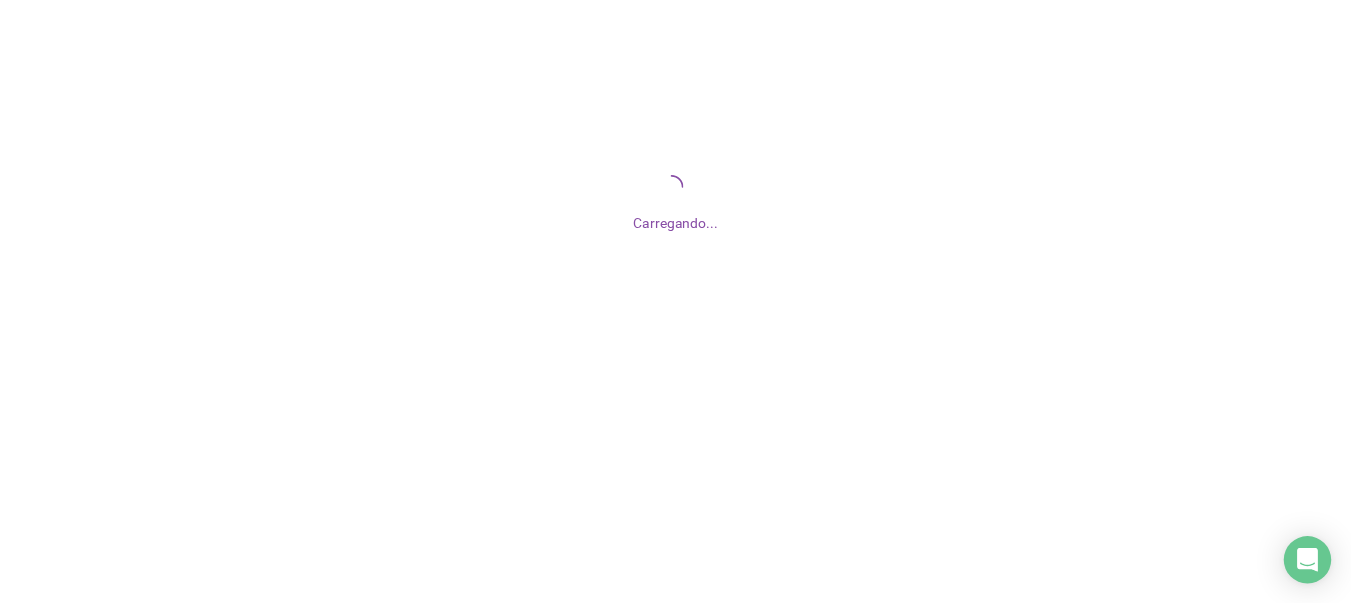 scroll, scrollTop: 0, scrollLeft: 0, axis: both 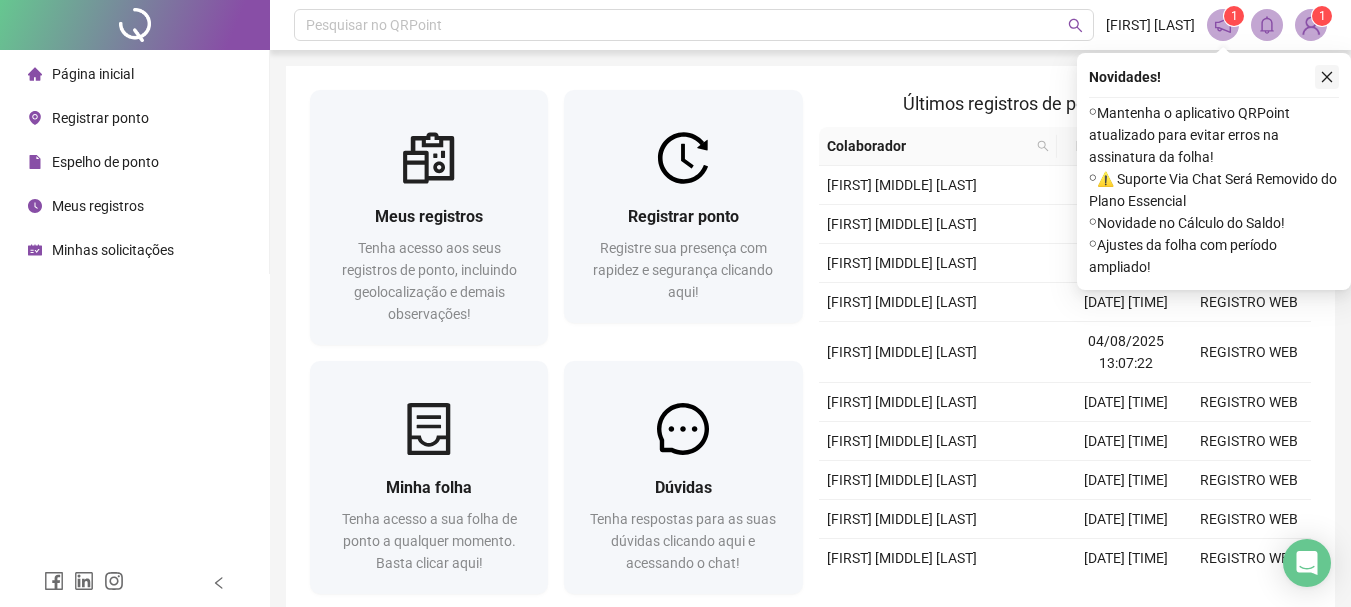 click 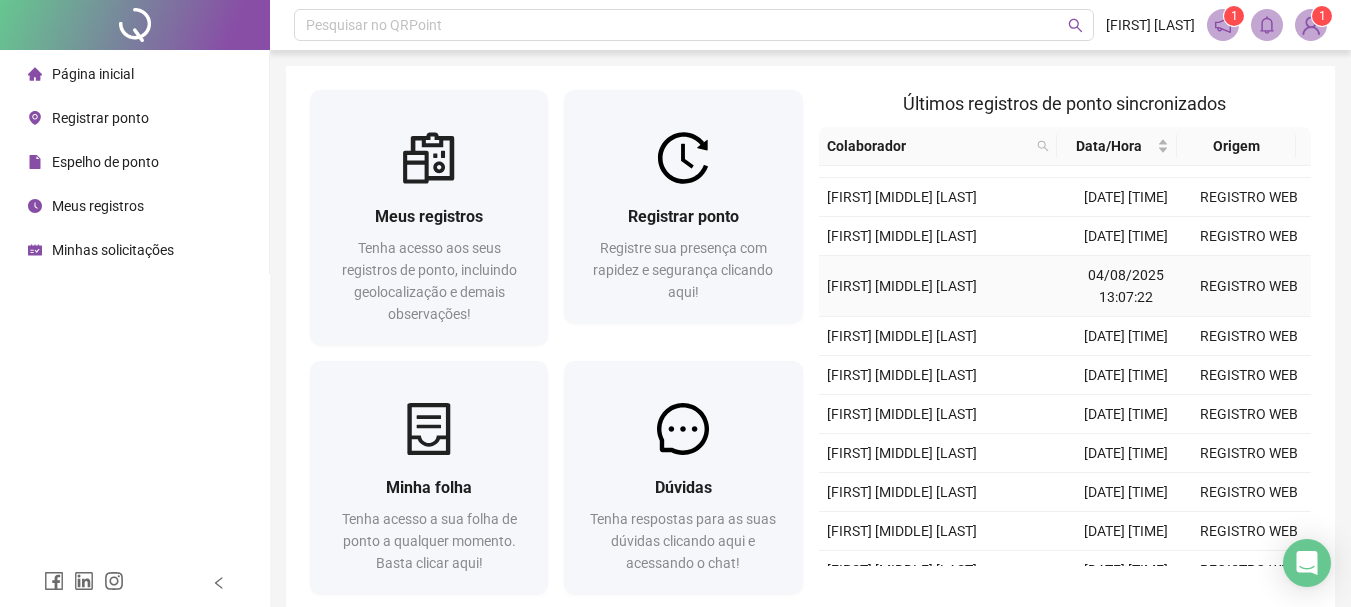 scroll, scrollTop: 100, scrollLeft: 0, axis: vertical 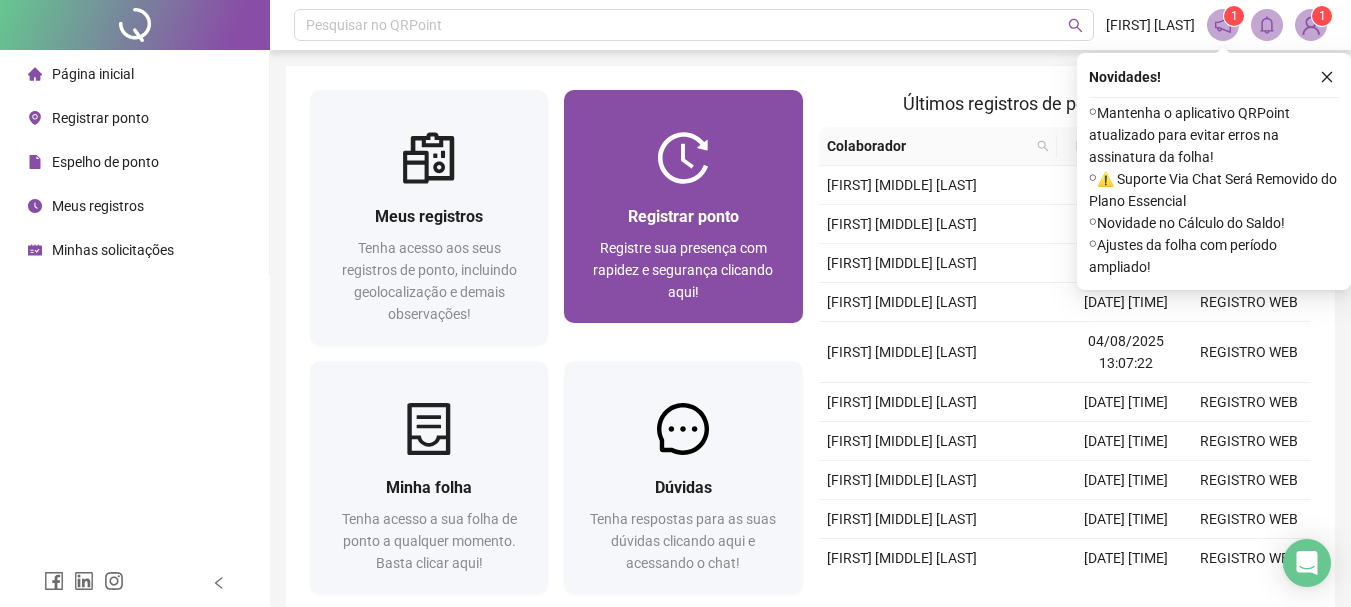 click on "Registre sua presença com rapidez e segurança clicando aqui!" at bounding box center [683, 270] 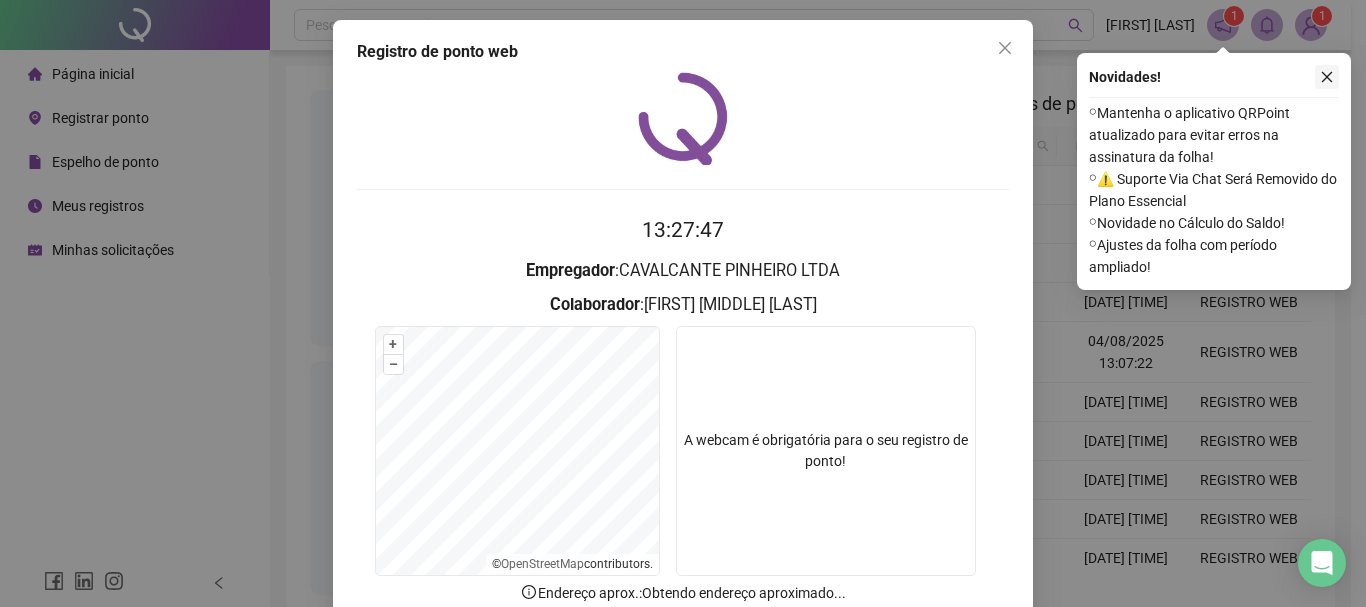 click 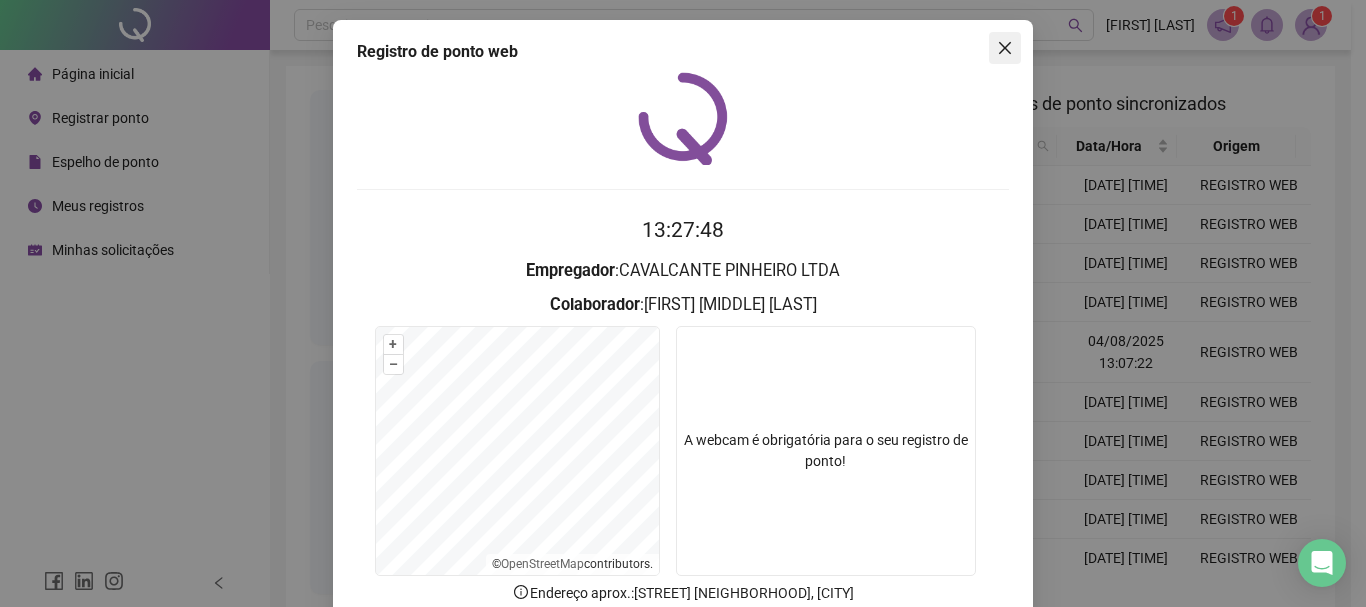click 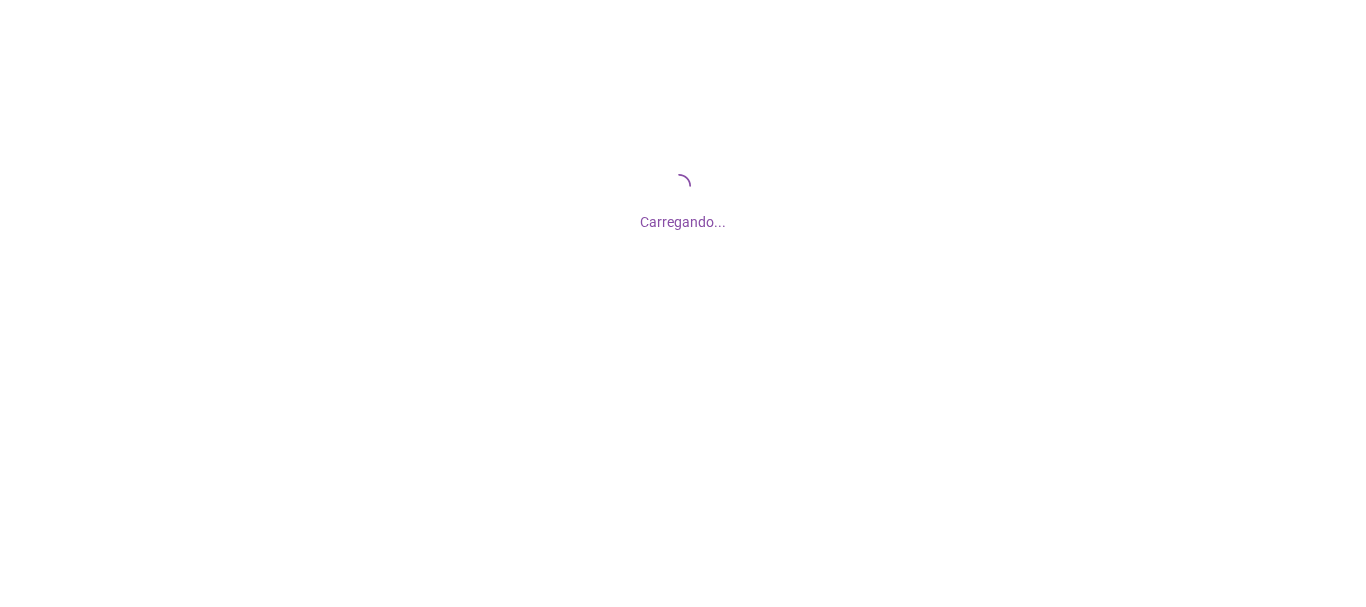 scroll, scrollTop: 0, scrollLeft: 0, axis: both 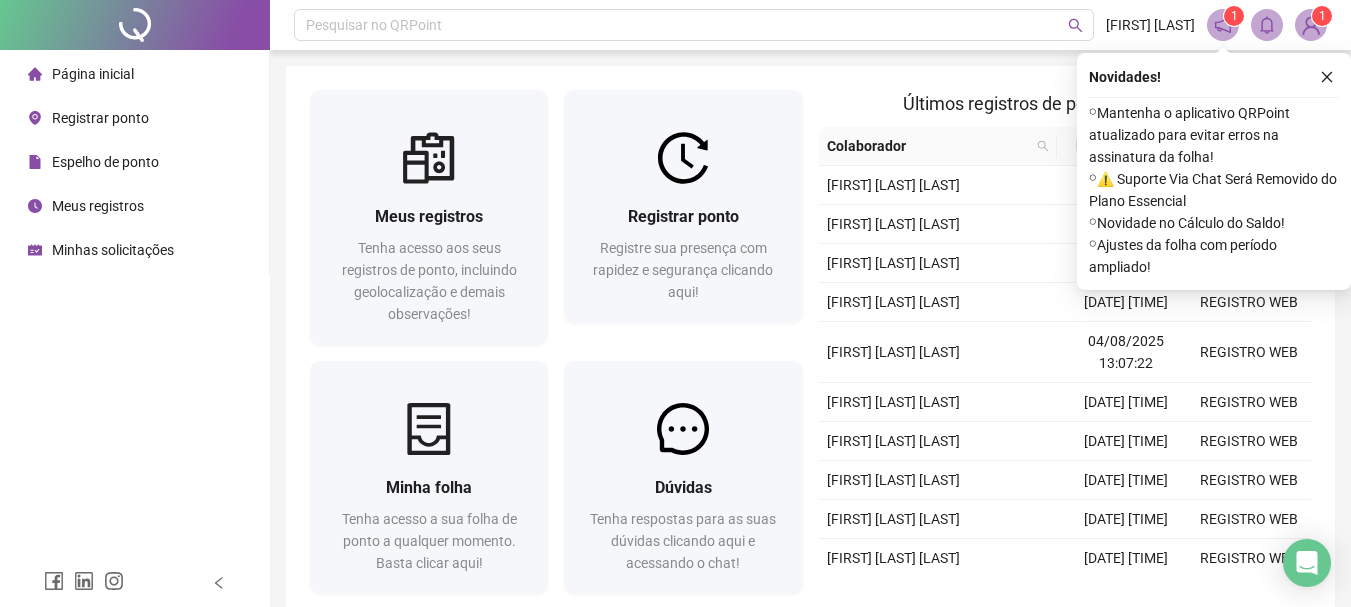 click at bounding box center (1311, 25) 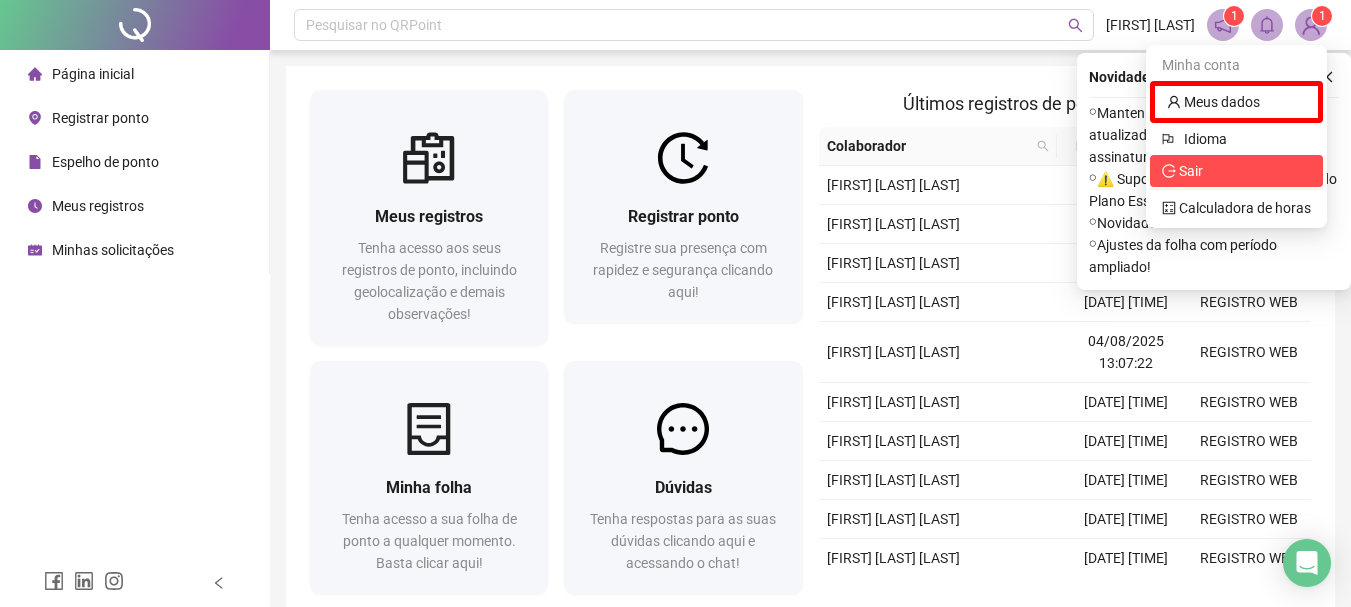 click on "Sair" at bounding box center [1236, 171] 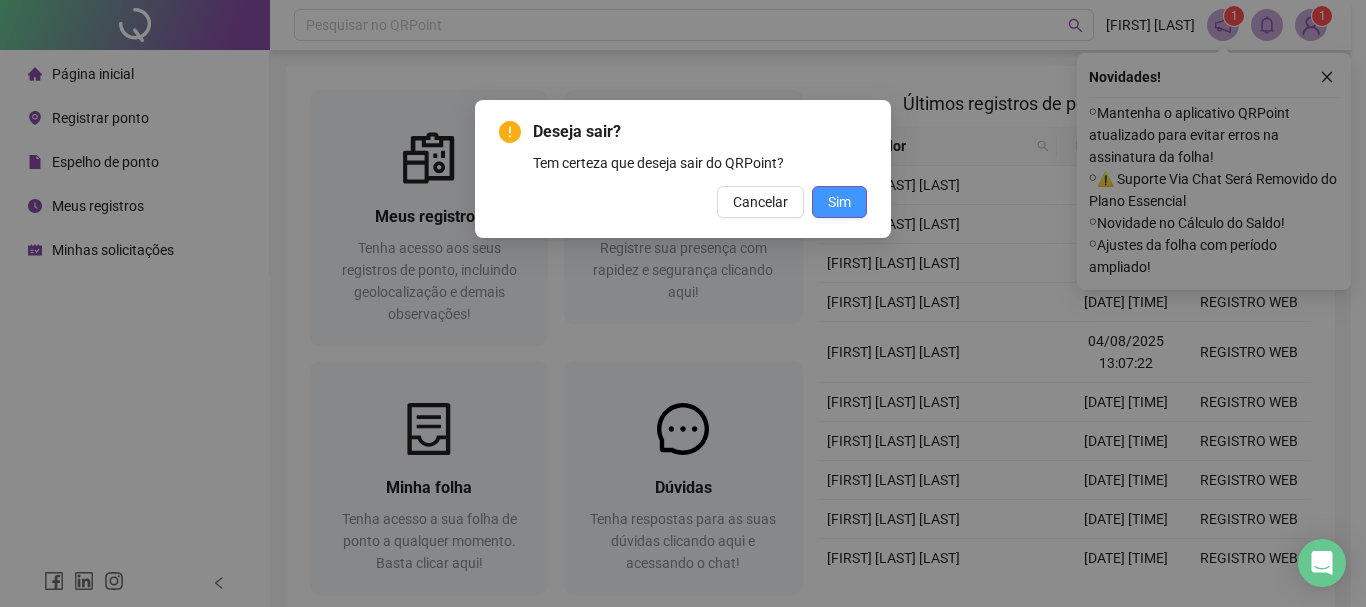 click on "Sim" at bounding box center (839, 202) 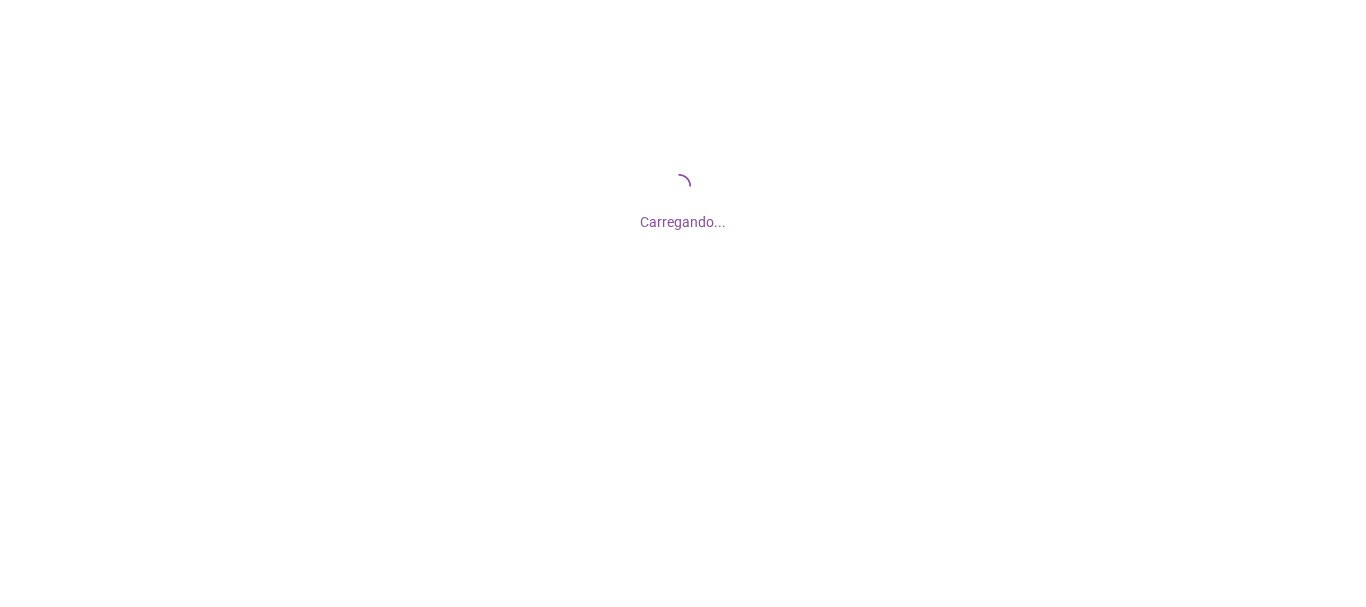 scroll, scrollTop: 0, scrollLeft: 0, axis: both 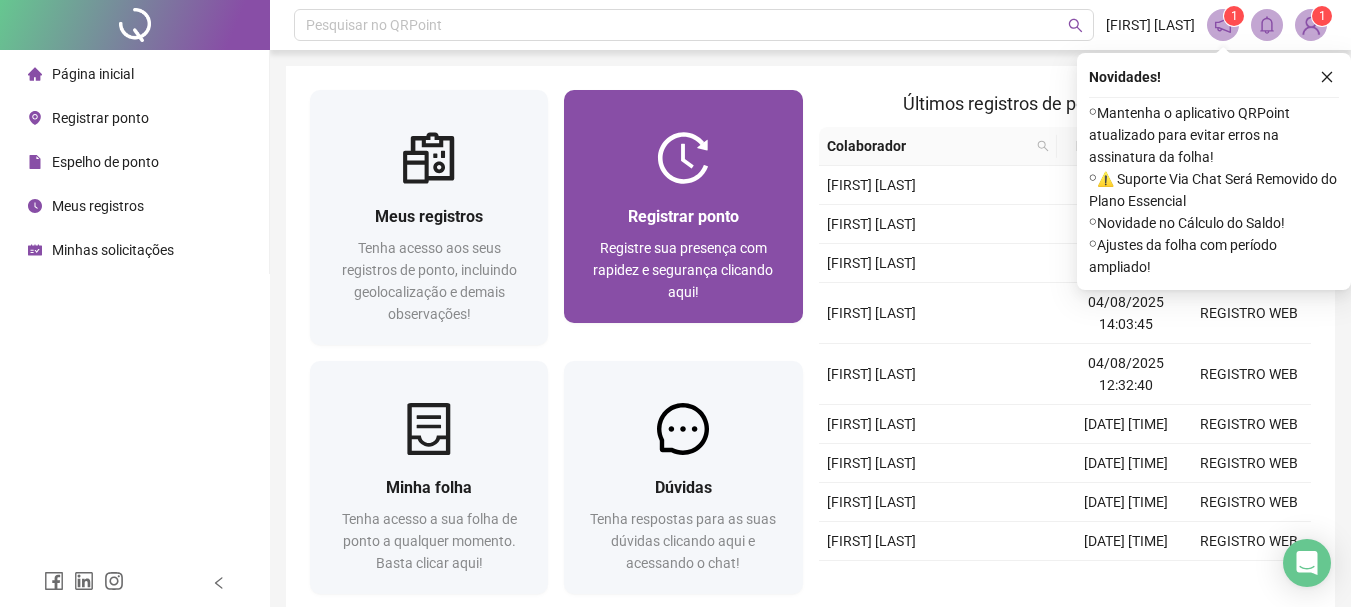click on "Registrar ponto Registre sua presença com rapidez e segurança clicando aqui!" at bounding box center (683, 253) 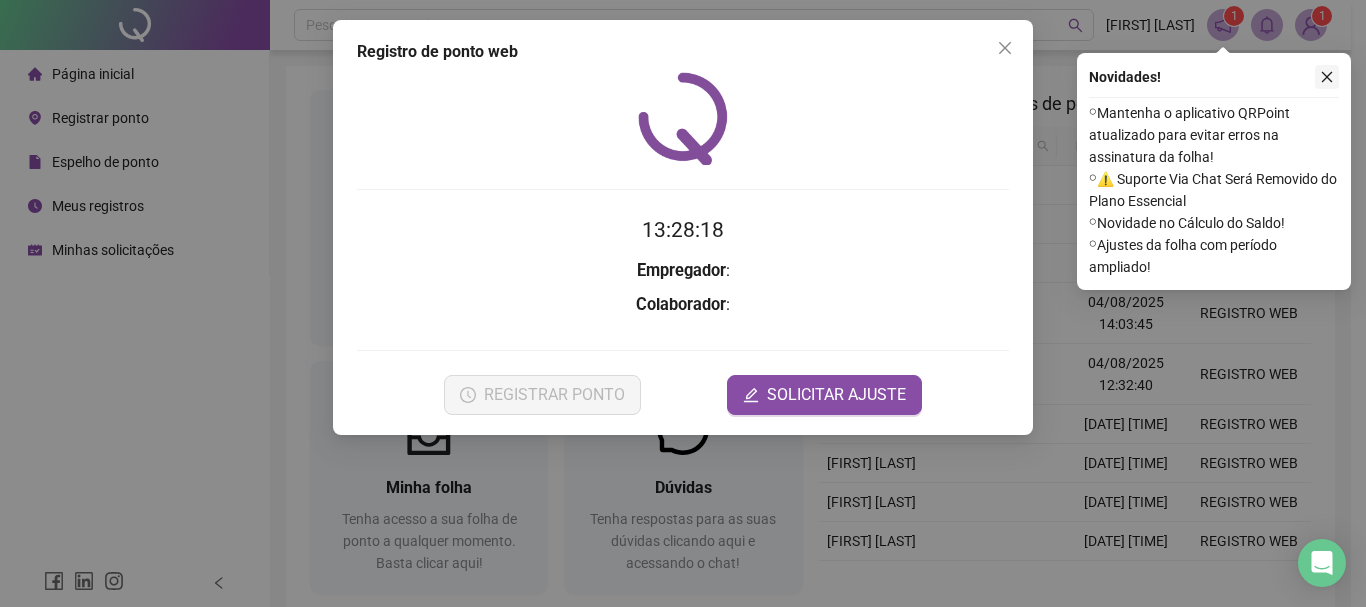 click 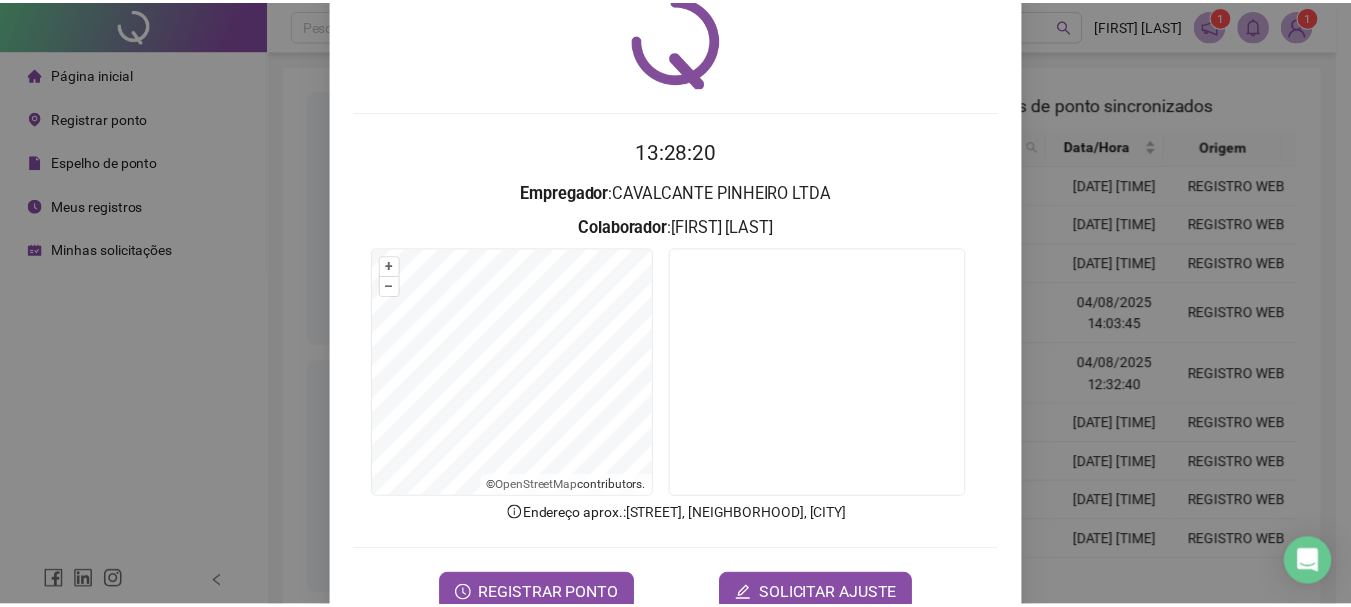 scroll, scrollTop: 130, scrollLeft: 0, axis: vertical 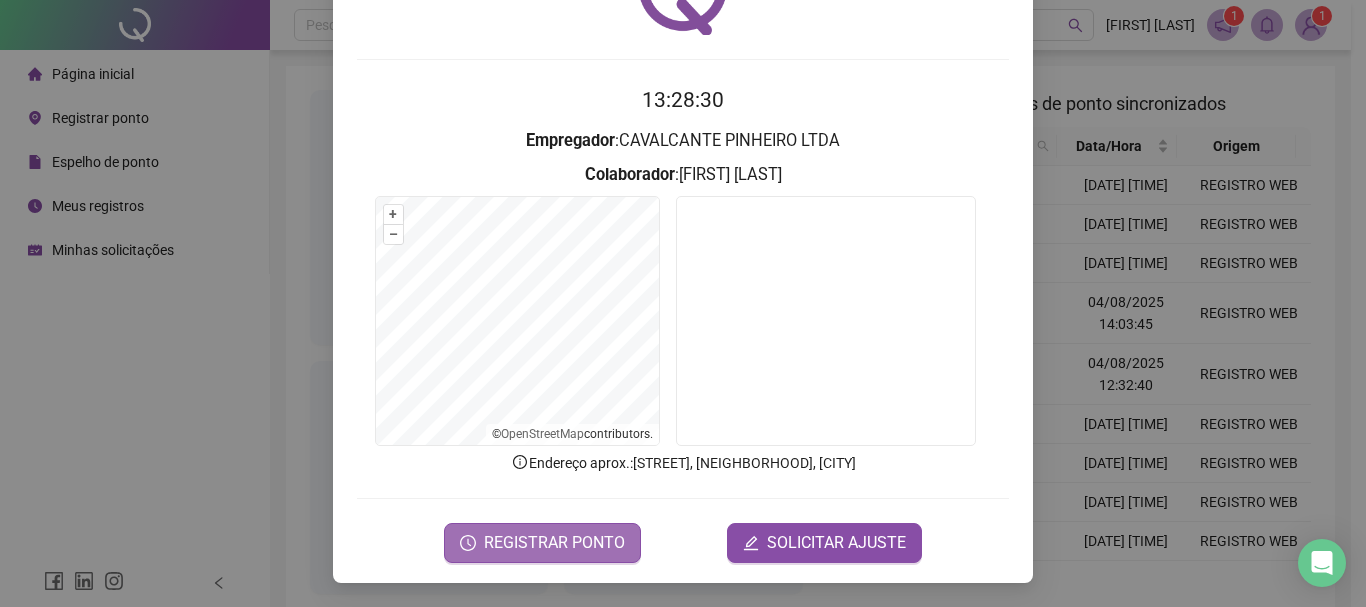 click on "REGISTRAR PONTO" at bounding box center (554, 543) 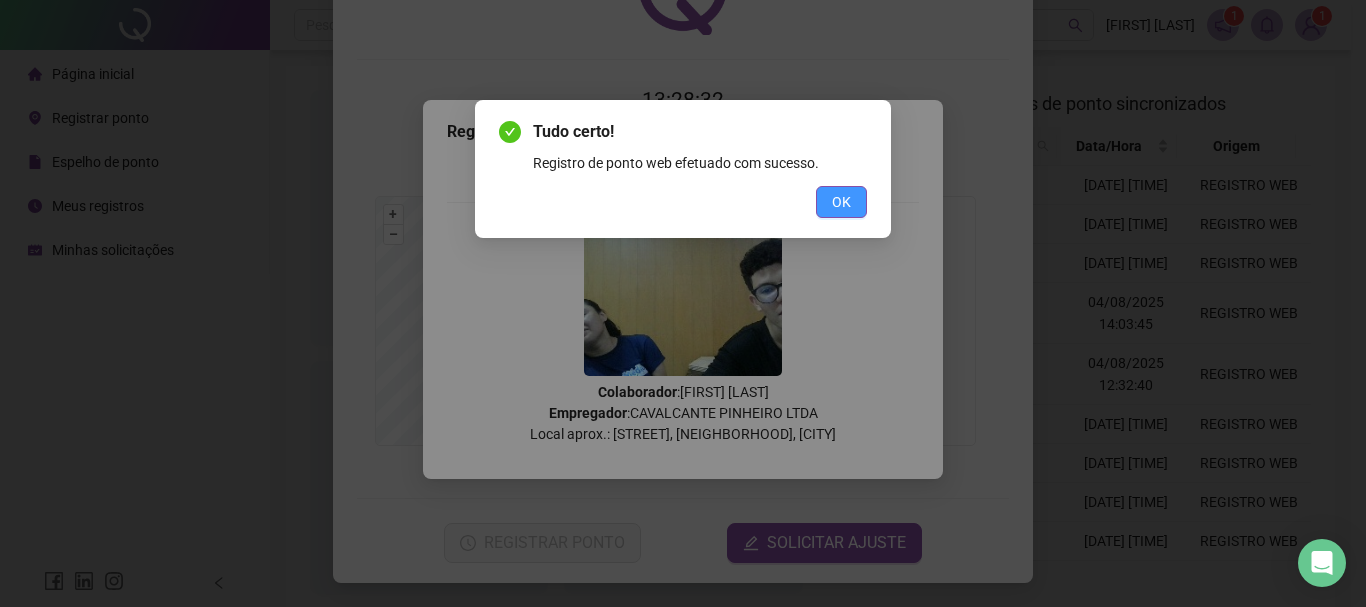click on "OK" at bounding box center (841, 202) 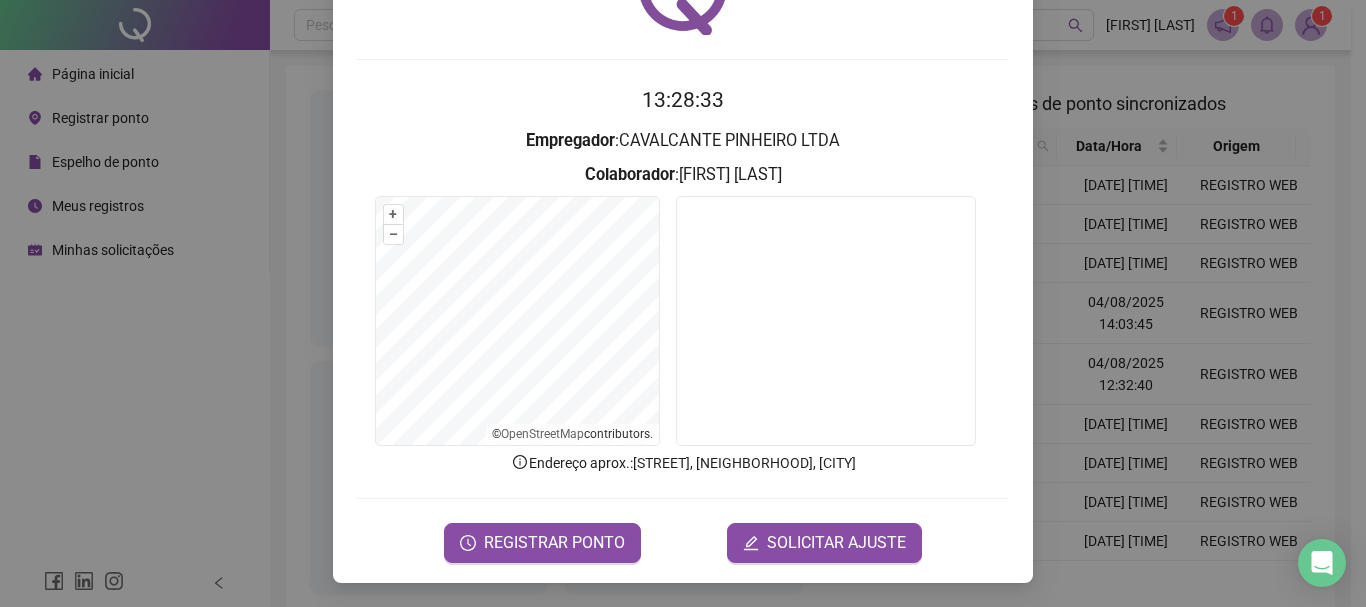 click on "Registro de ponto web 13:28:33 Empregador :  CAVALCANTE PINHEIRO LTDA Colaborador :  JHONER RODRIGUES PELINTIR + – ⇧ › ©  OpenStreetMap  contributors. Endereço aprox. :  Rua Oriano Mendes, Centro, Sobral REGISTRAR PONTO SOLICITAR AJUSTE" at bounding box center (683, 303) 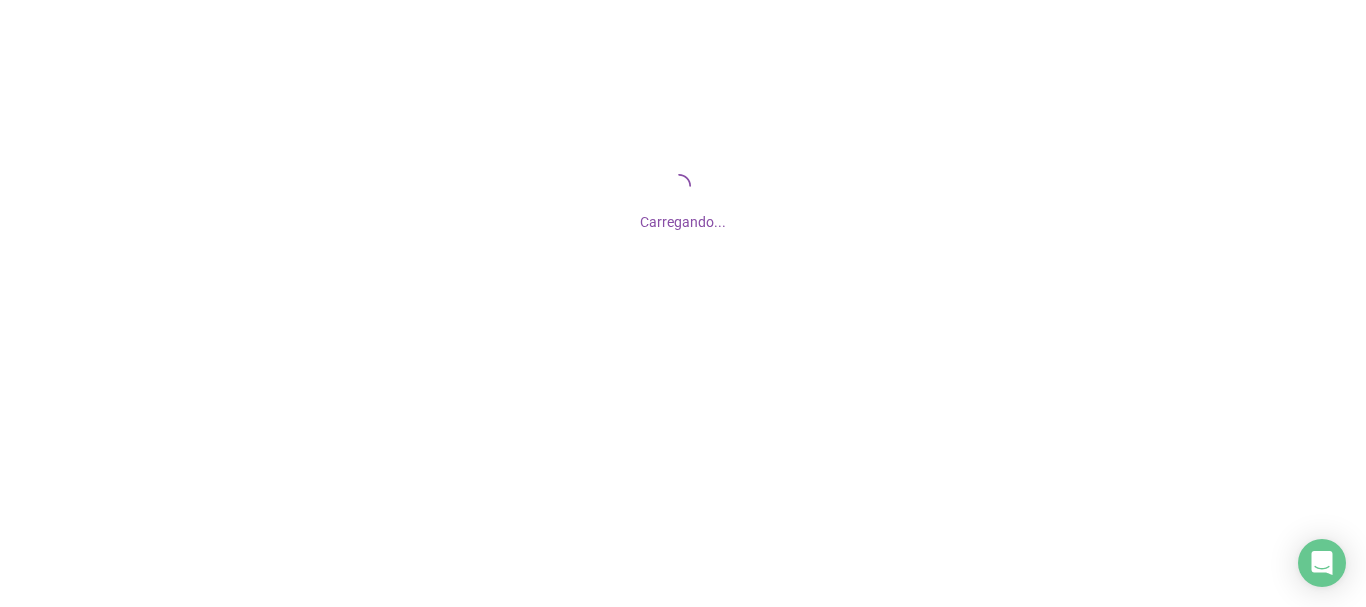 scroll, scrollTop: 0, scrollLeft: 0, axis: both 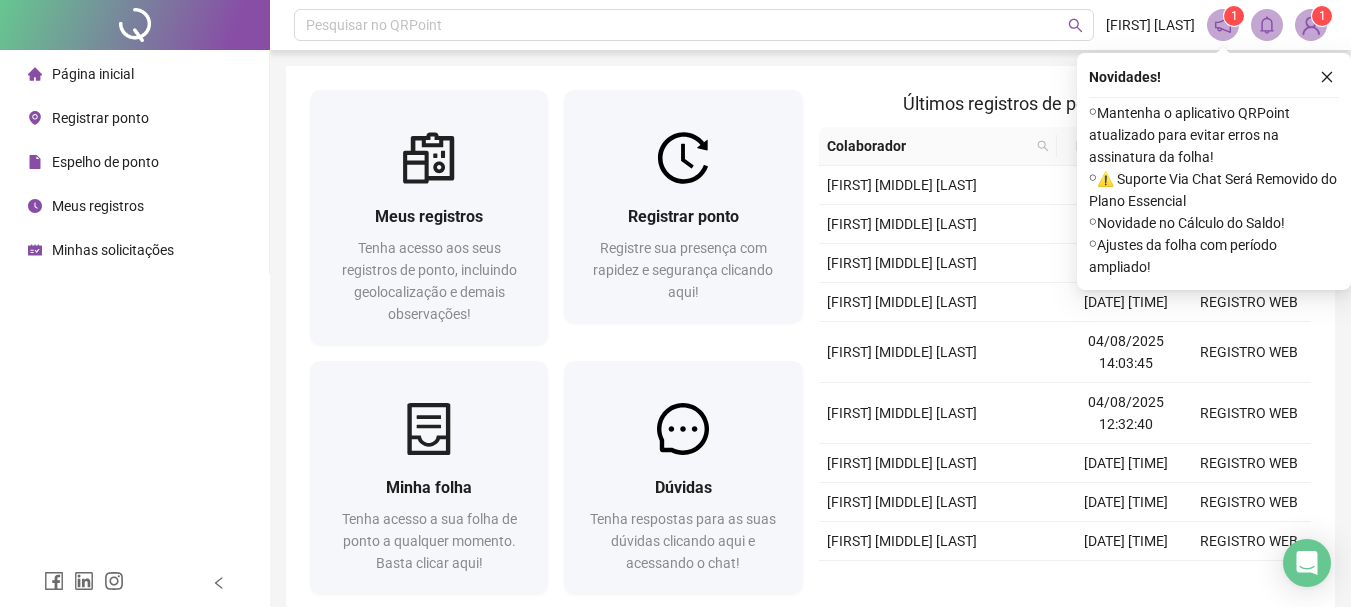 click at bounding box center [1311, 25] 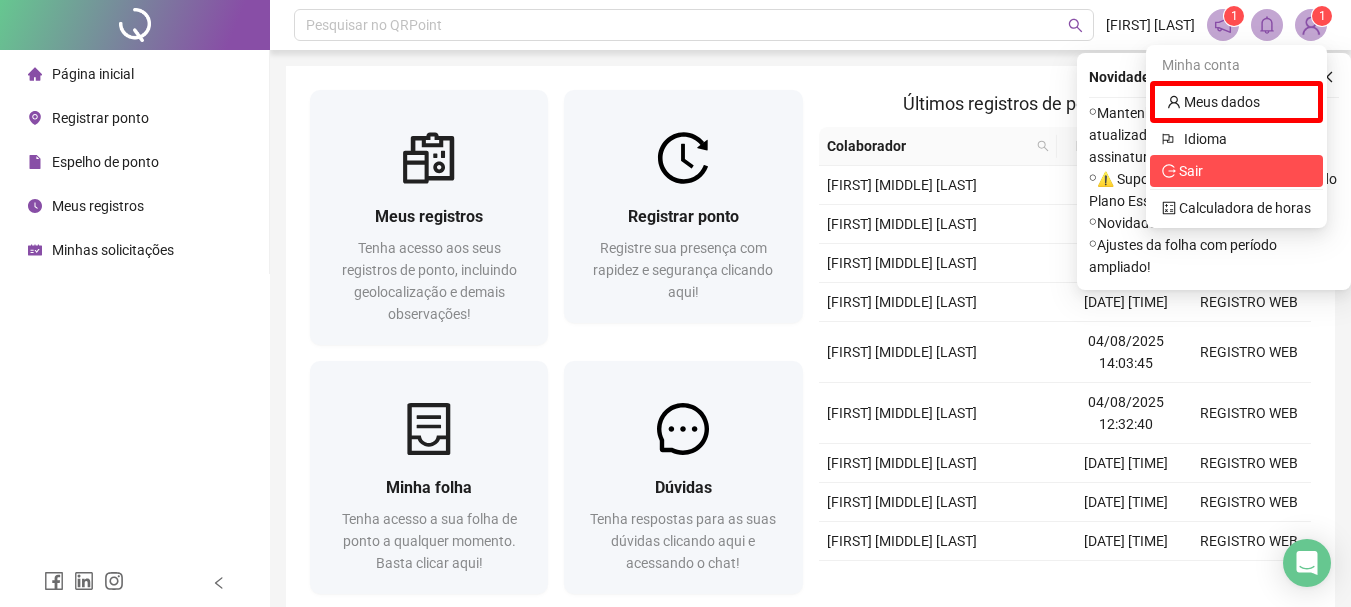 click on "Sair" at bounding box center (1236, 171) 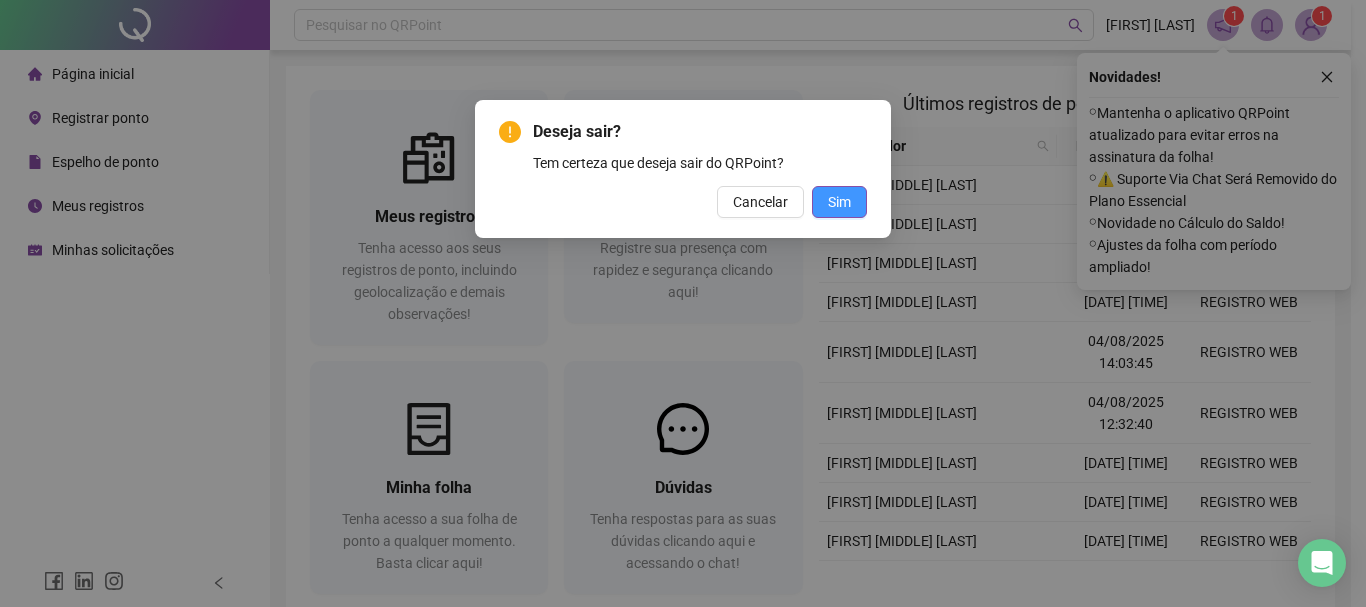 click on "Sim" at bounding box center [839, 202] 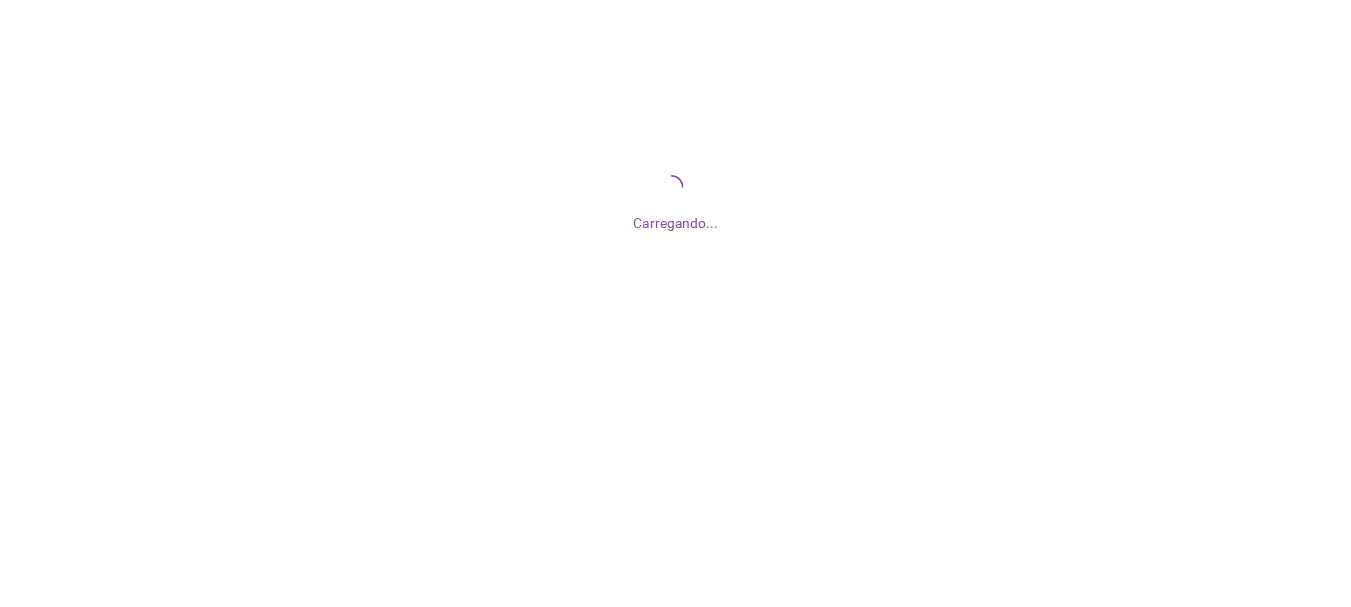 scroll, scrollTop: 0, scrollLeft: 0, axis: both 